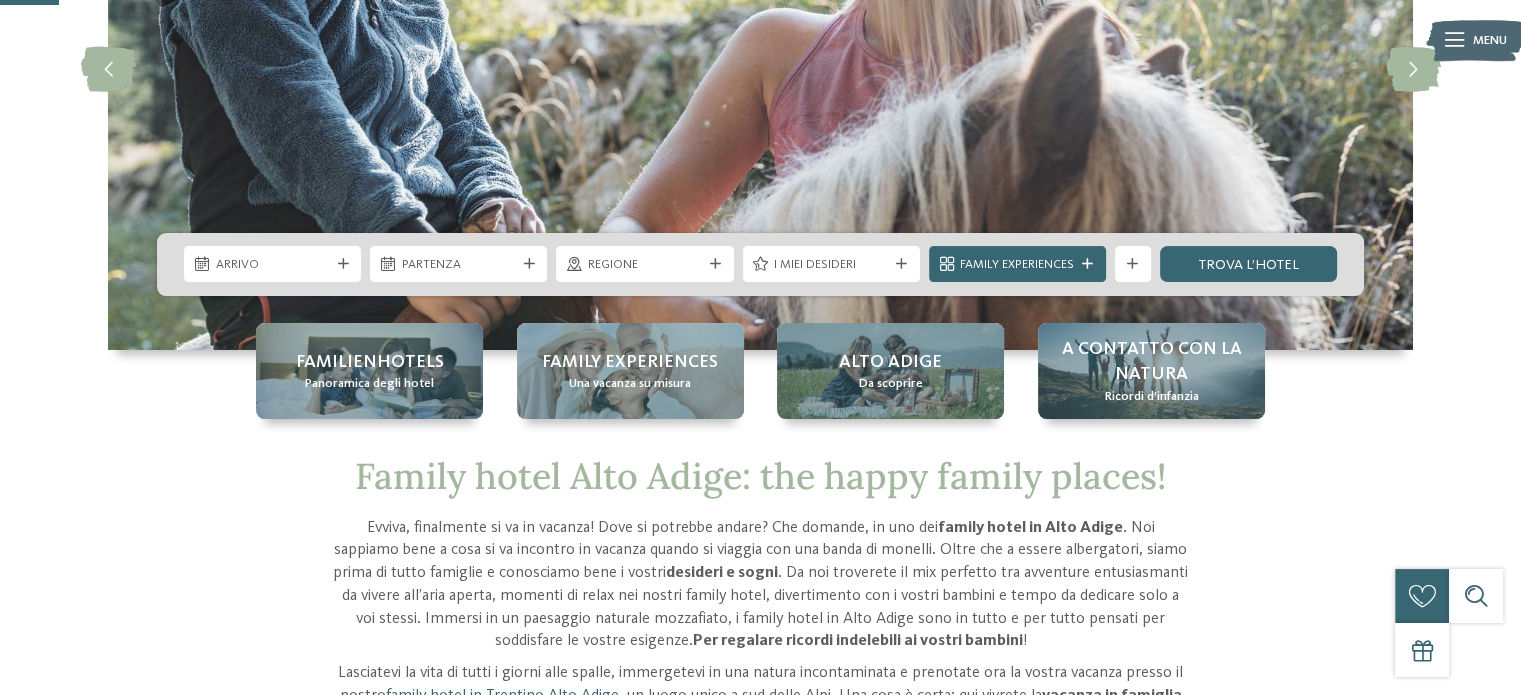 scroll, scrollTop: 300, scrollLeft: 0, axis: vertical 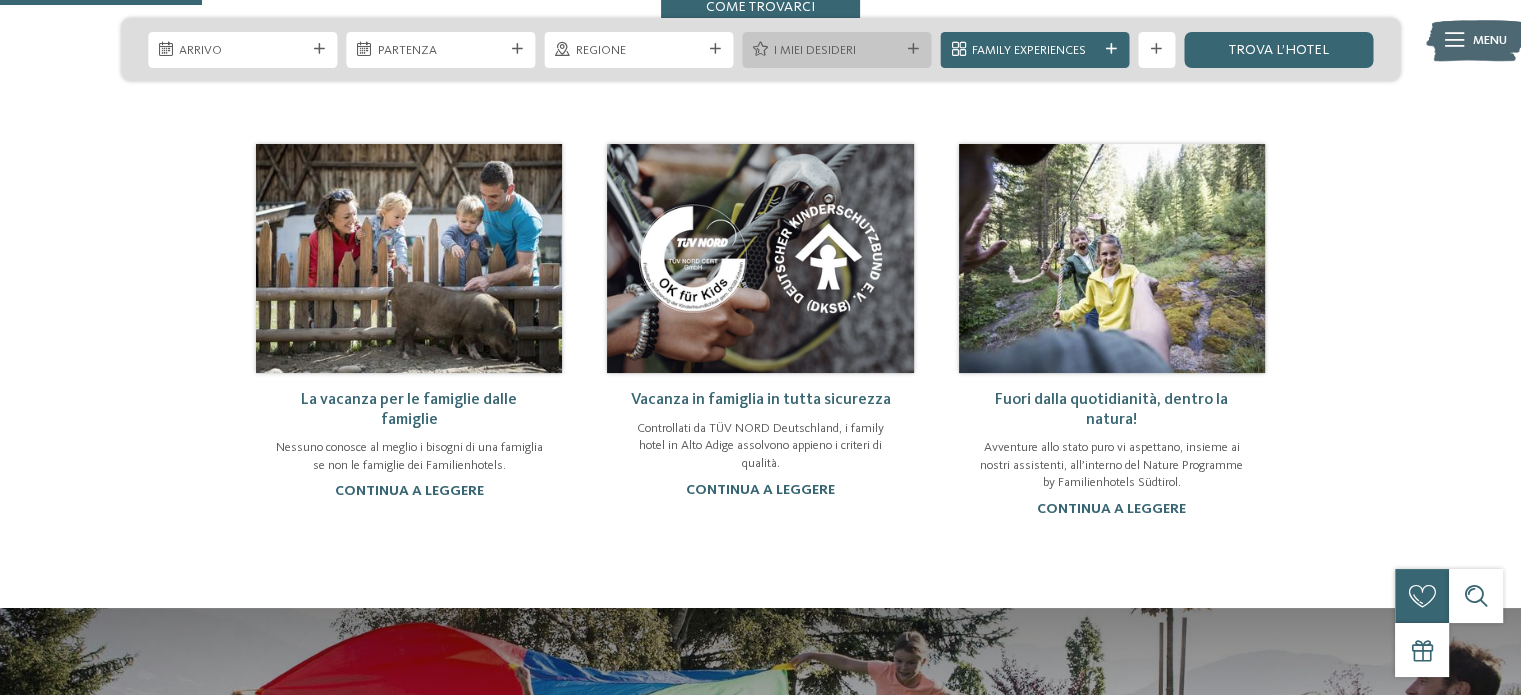click on "I miei desideri" at bounding box center (836, 49) 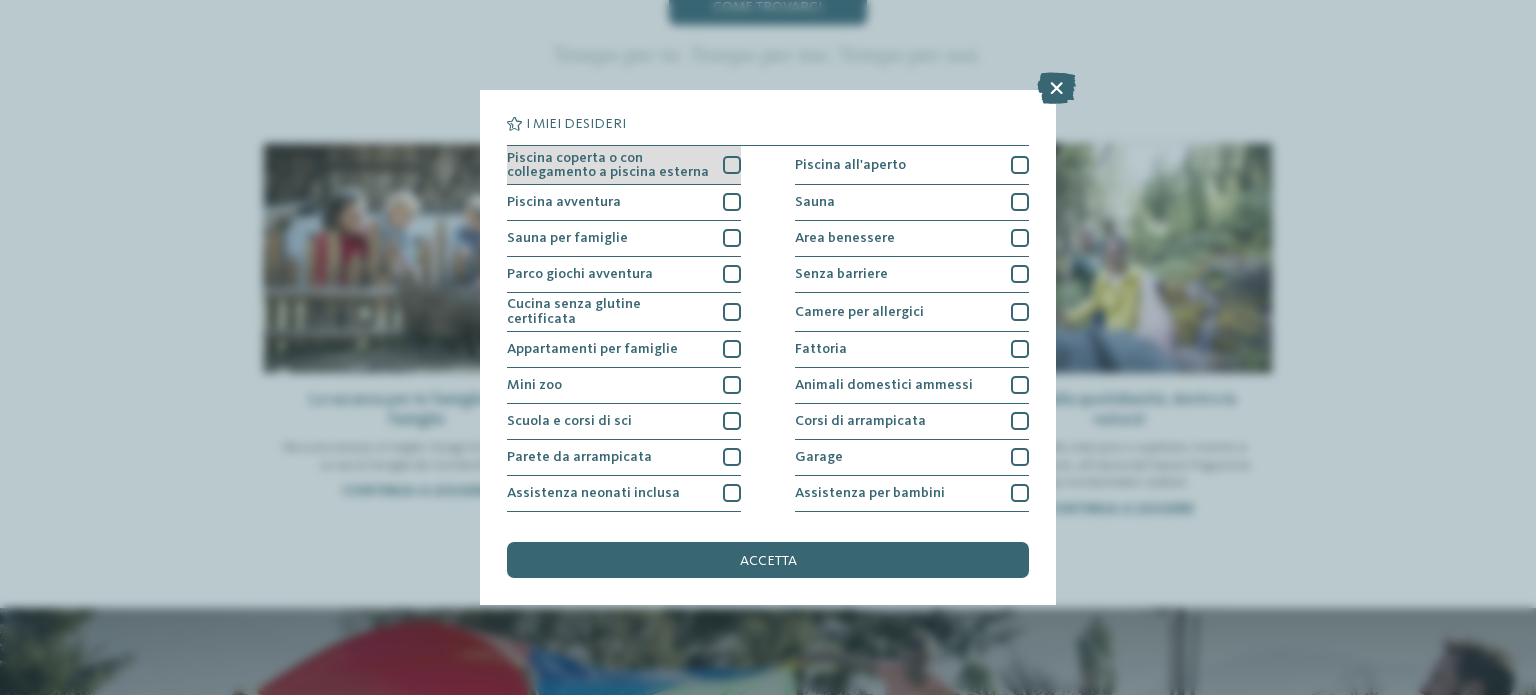 click at bounding box center [732, 165] 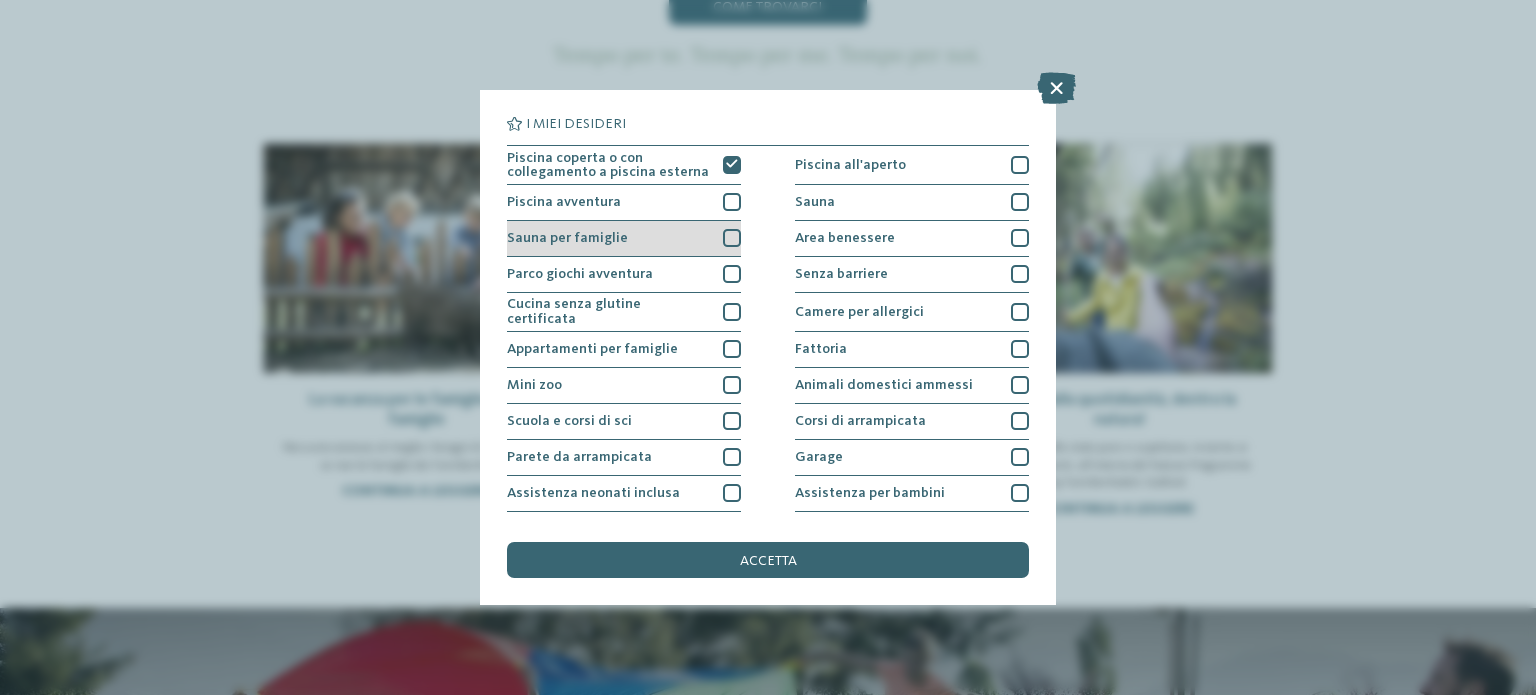 click at bounding box center (732, 238) 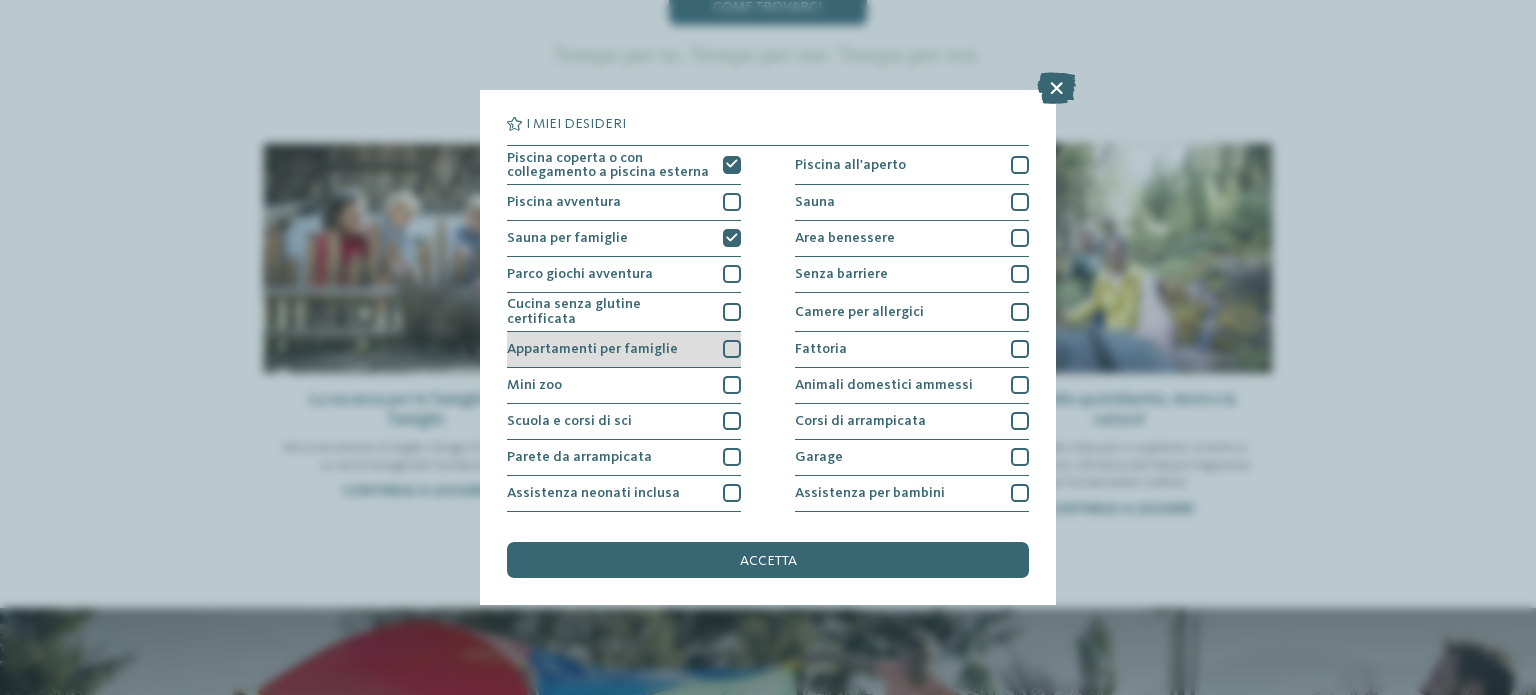 click at bounding box center (732, 349) 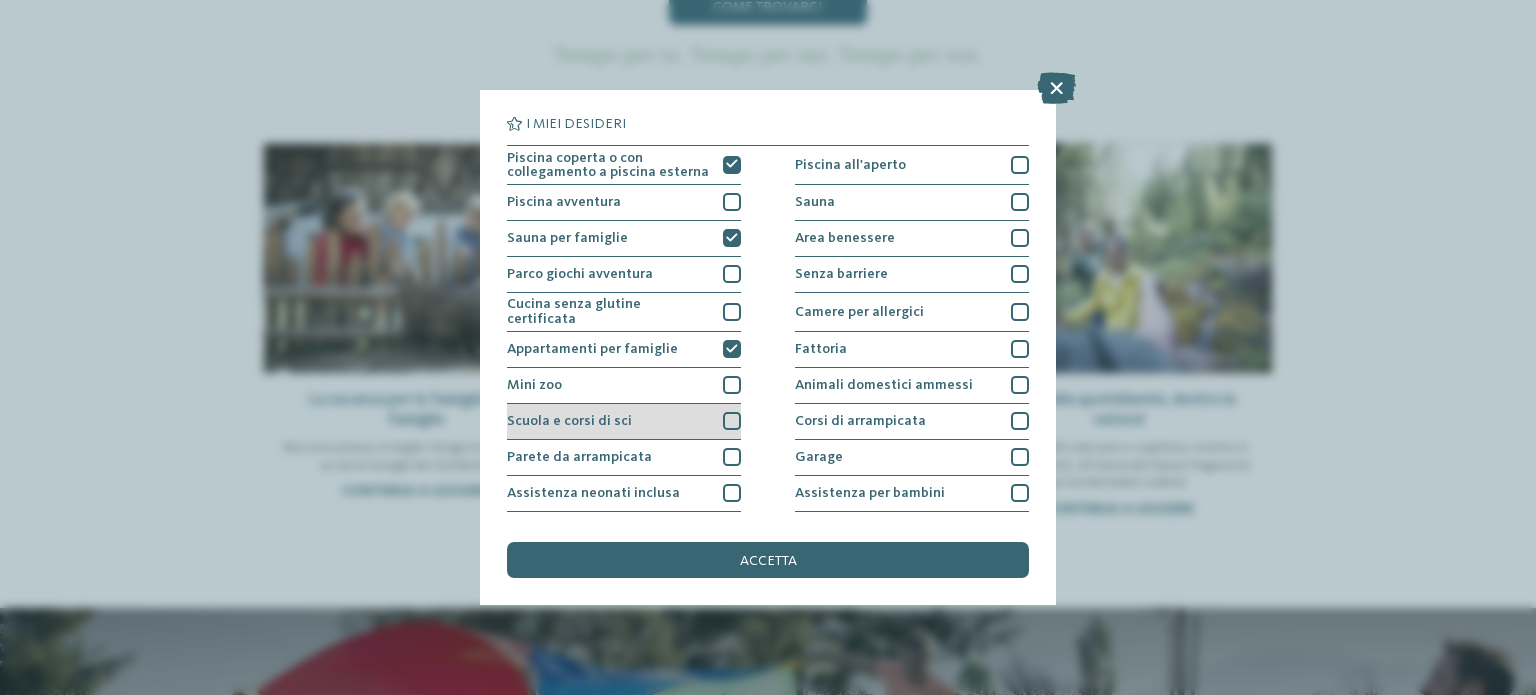 click at bounding box center [732, 421] 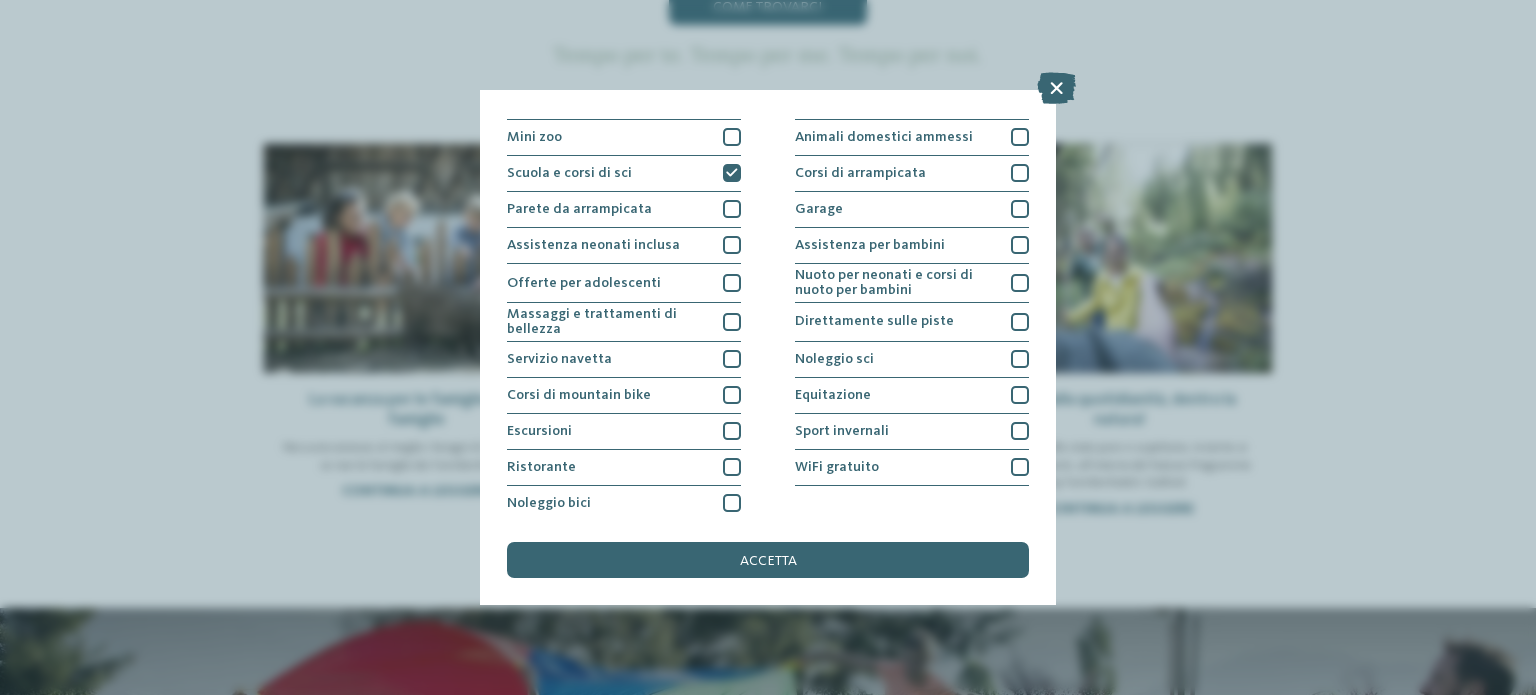 scroll, scrollTop: 251, scrollLeft: 0, axis: vertical 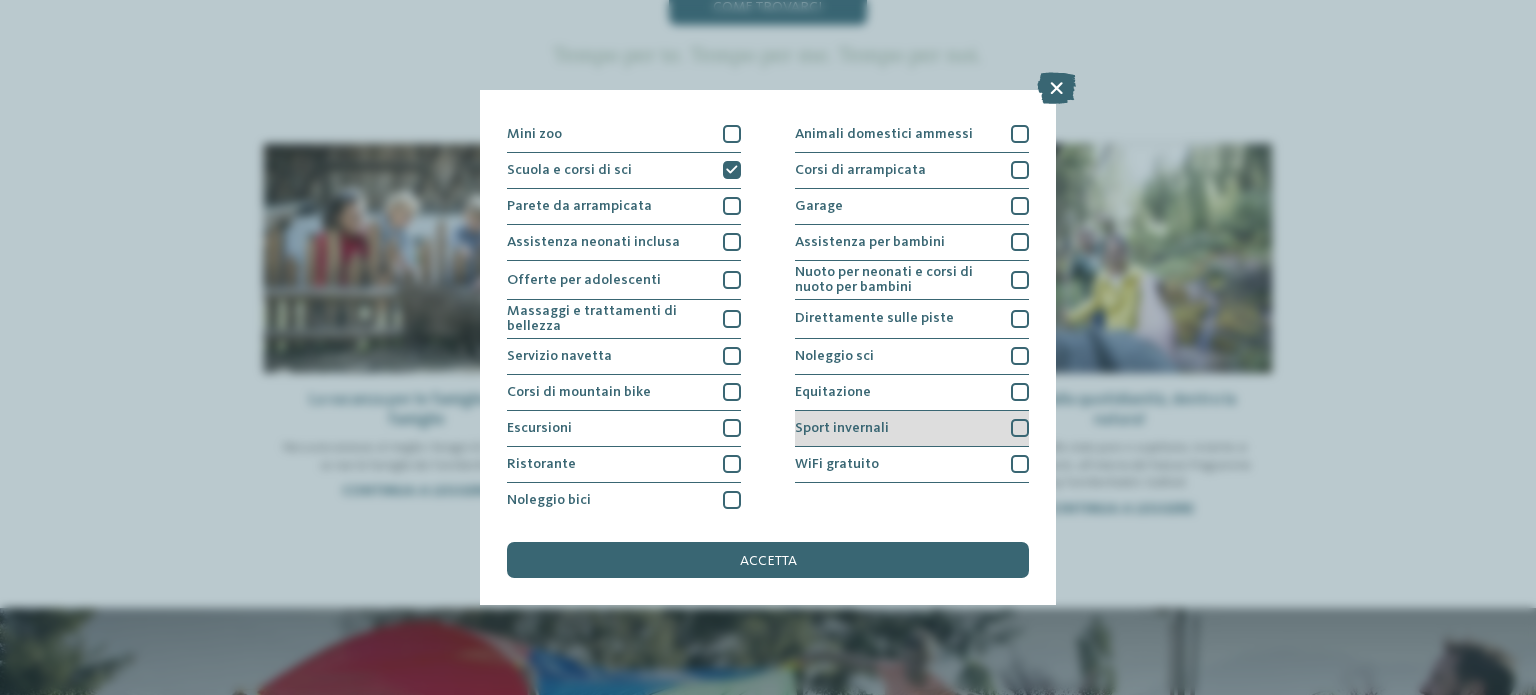 click at bounding box center [1020, 428] 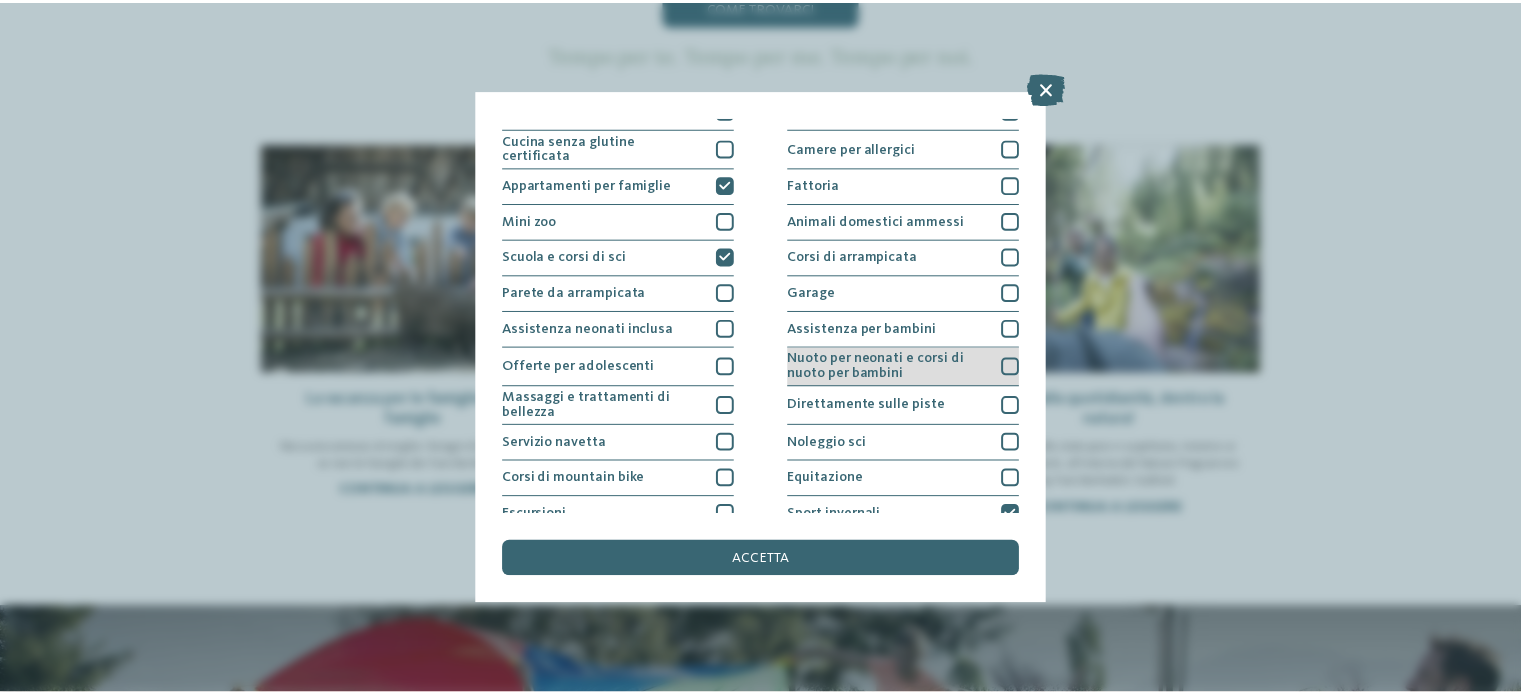 scroll, scrollTop: 151, scrollLeft: 0, axis: vertical 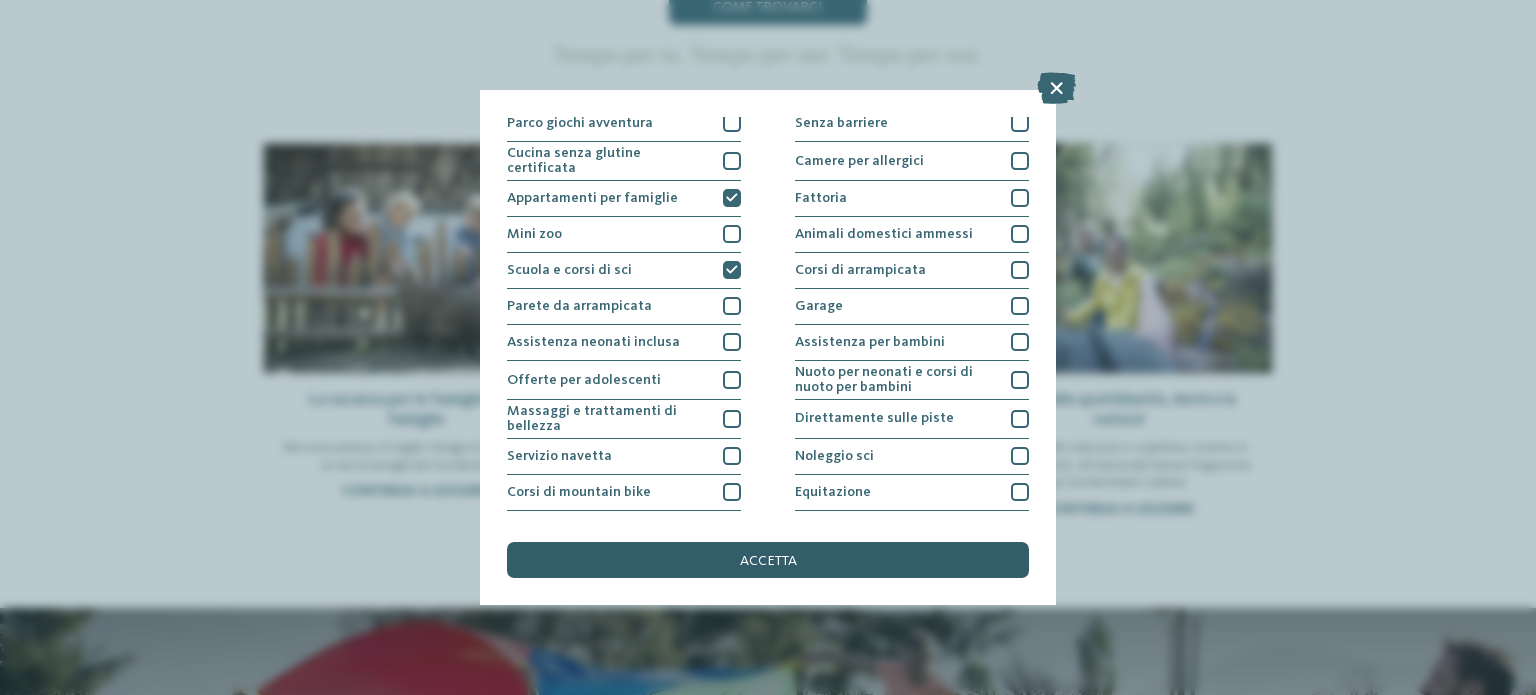 click on "accetta" at bounding box center (768, 560) 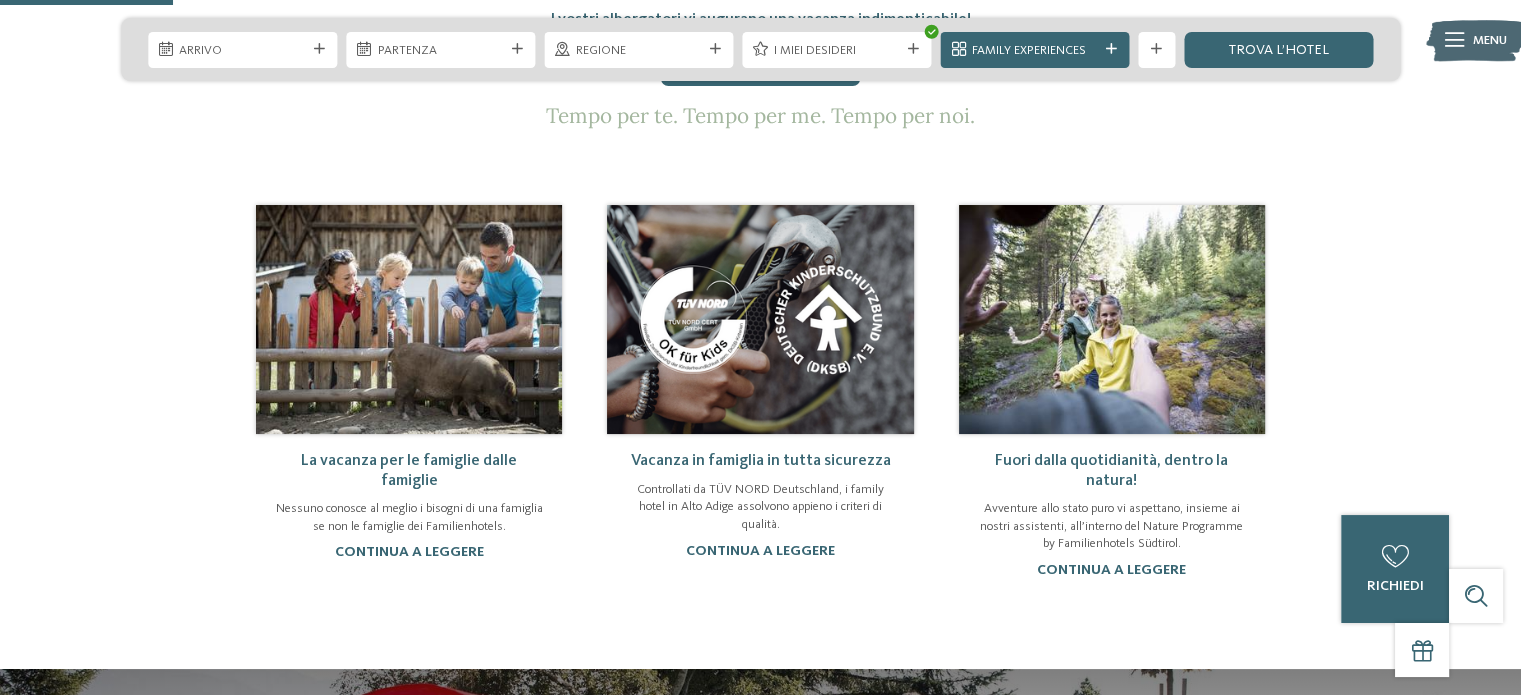 scroll, scrollTop: 900, scrollLeft: 0, axis: vertical 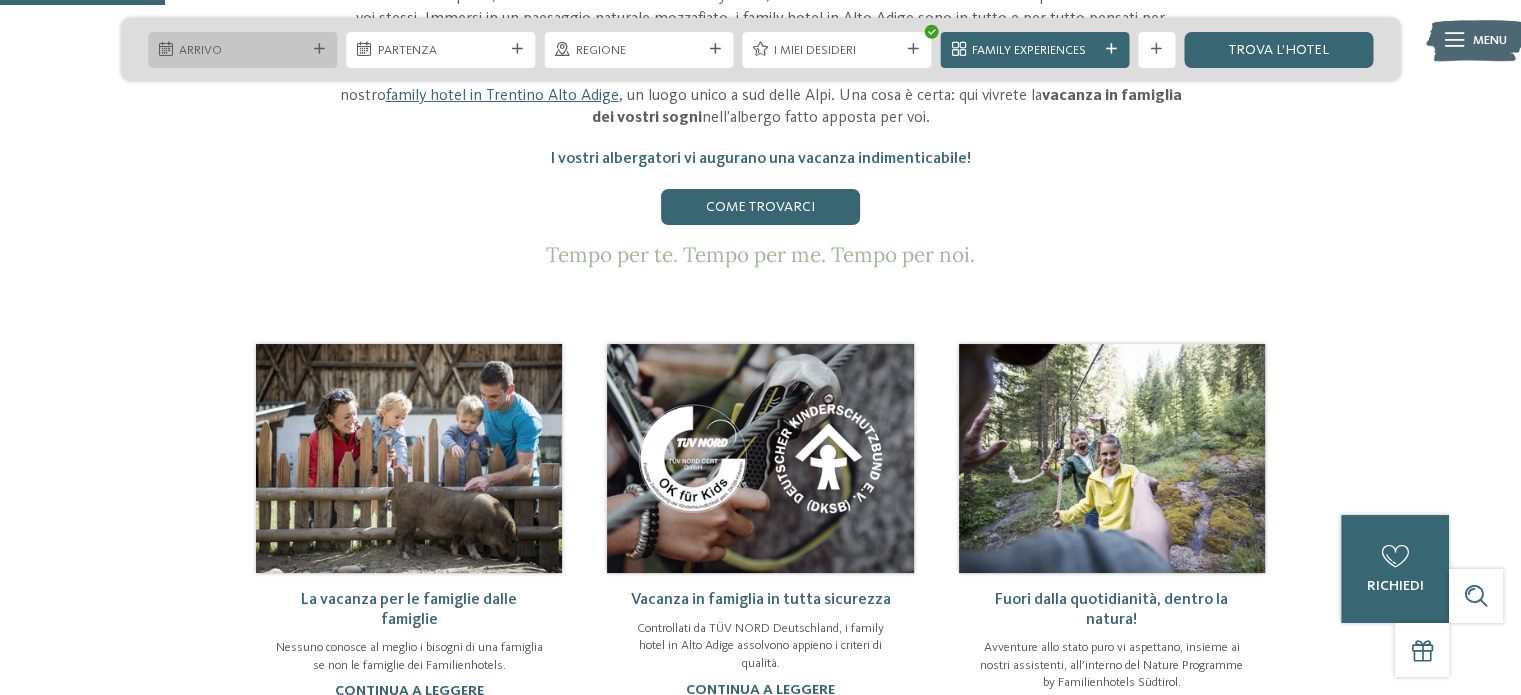 click on "Arrivo" at bounding box center [242, 51] 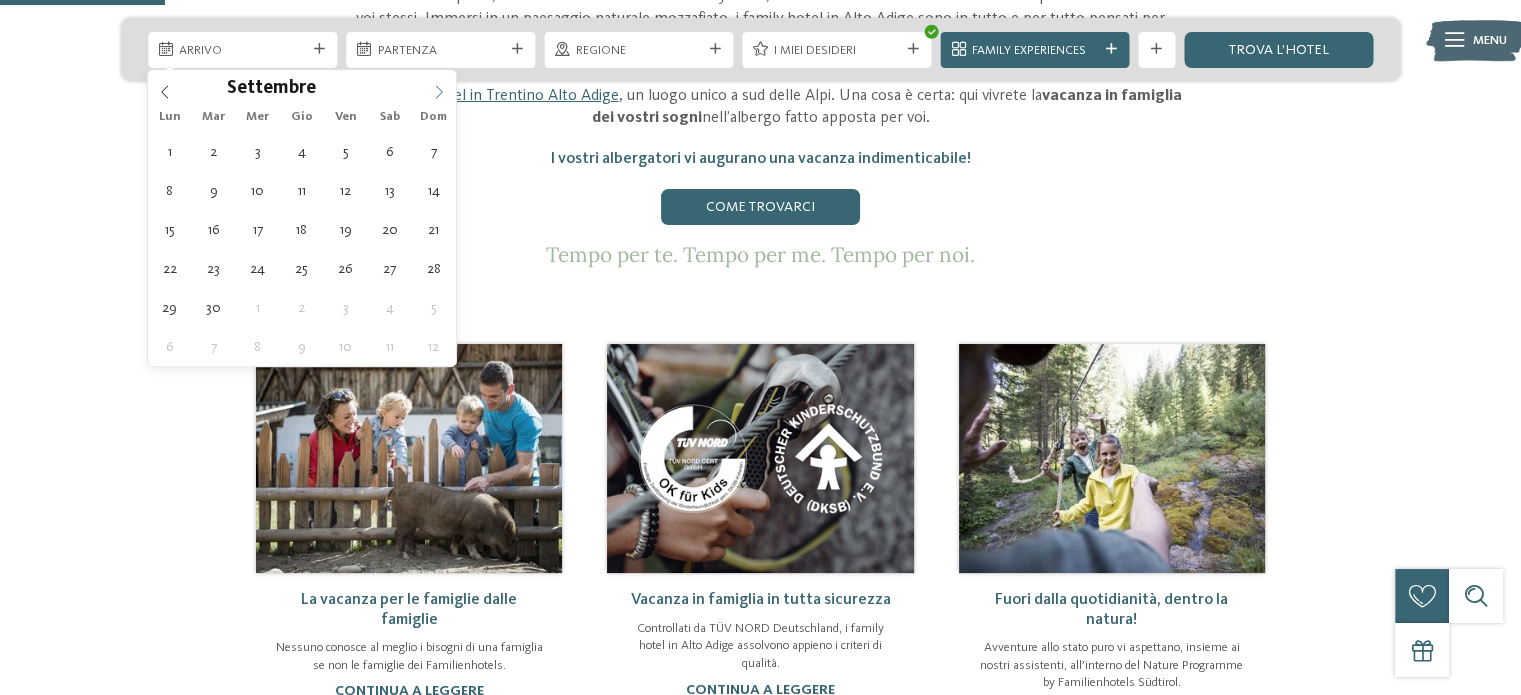 click 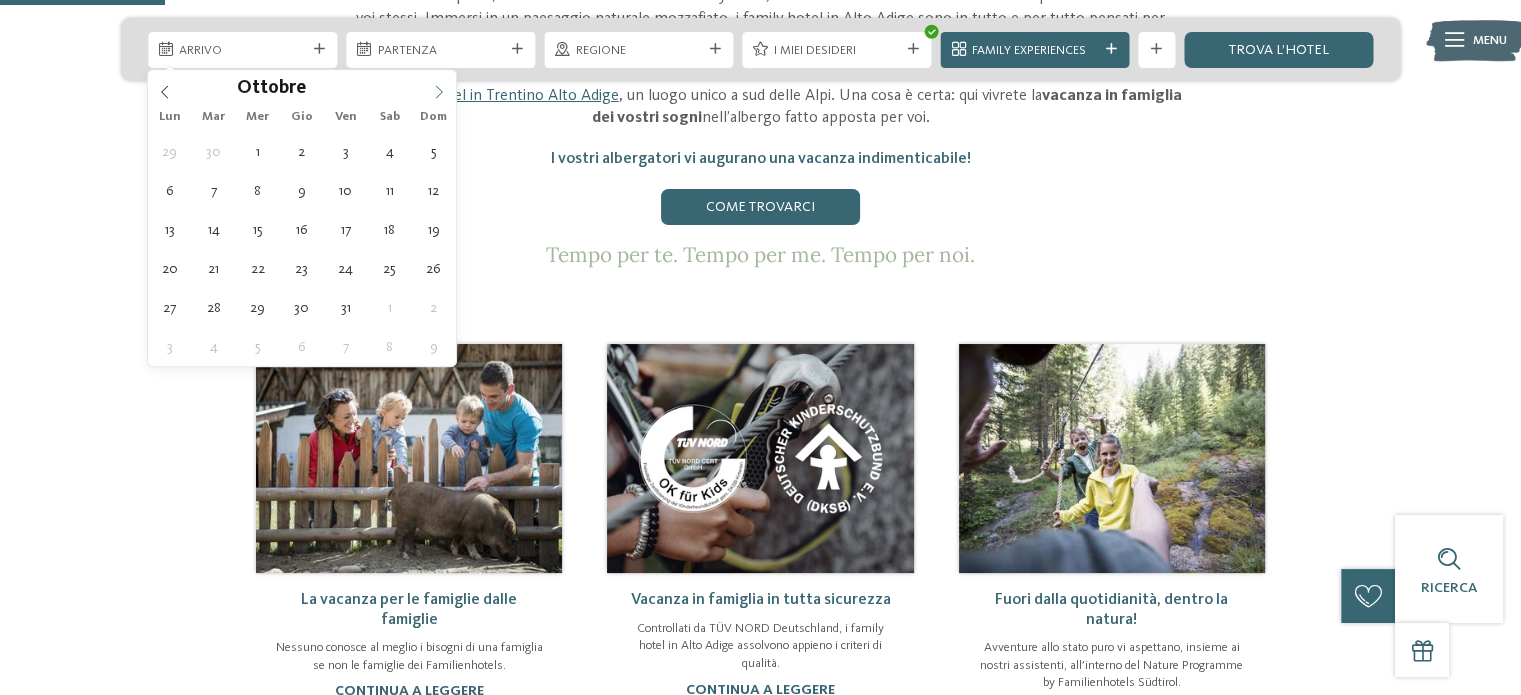 click 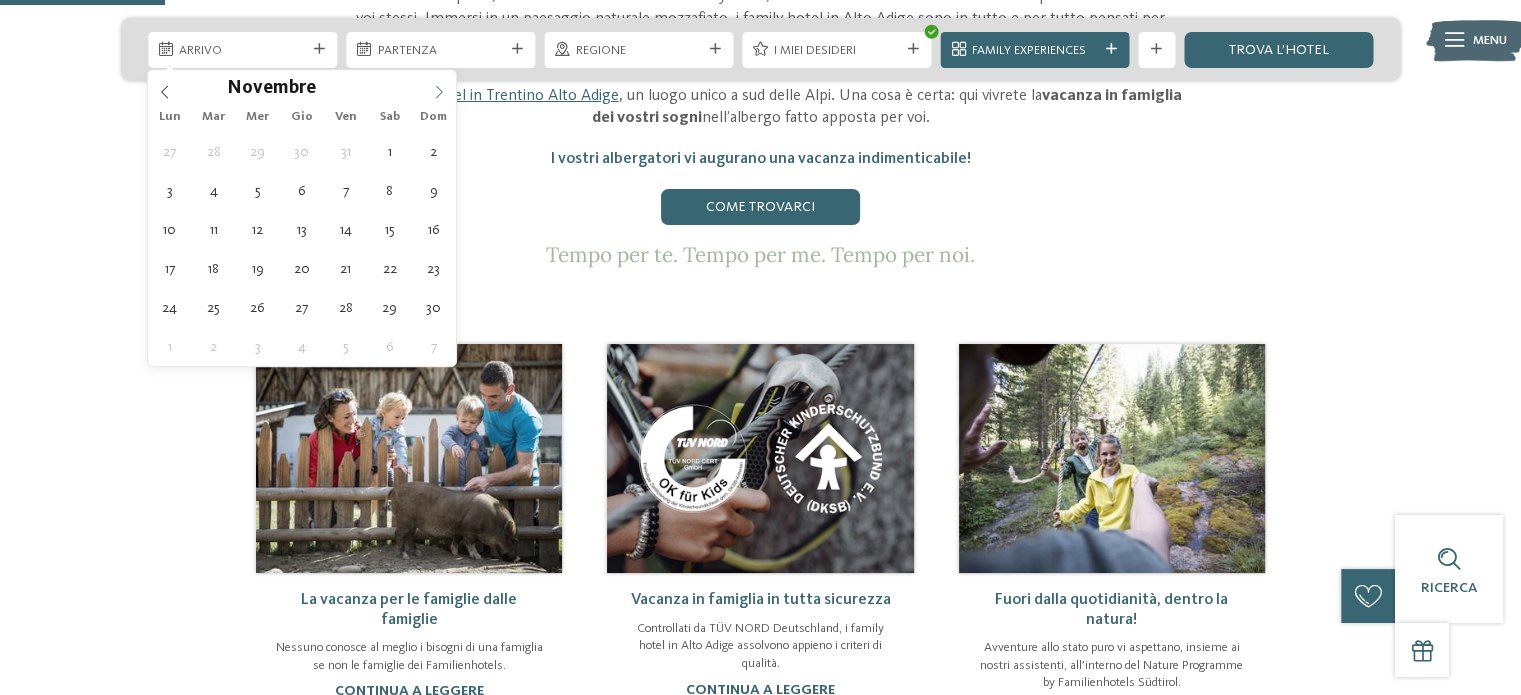 click 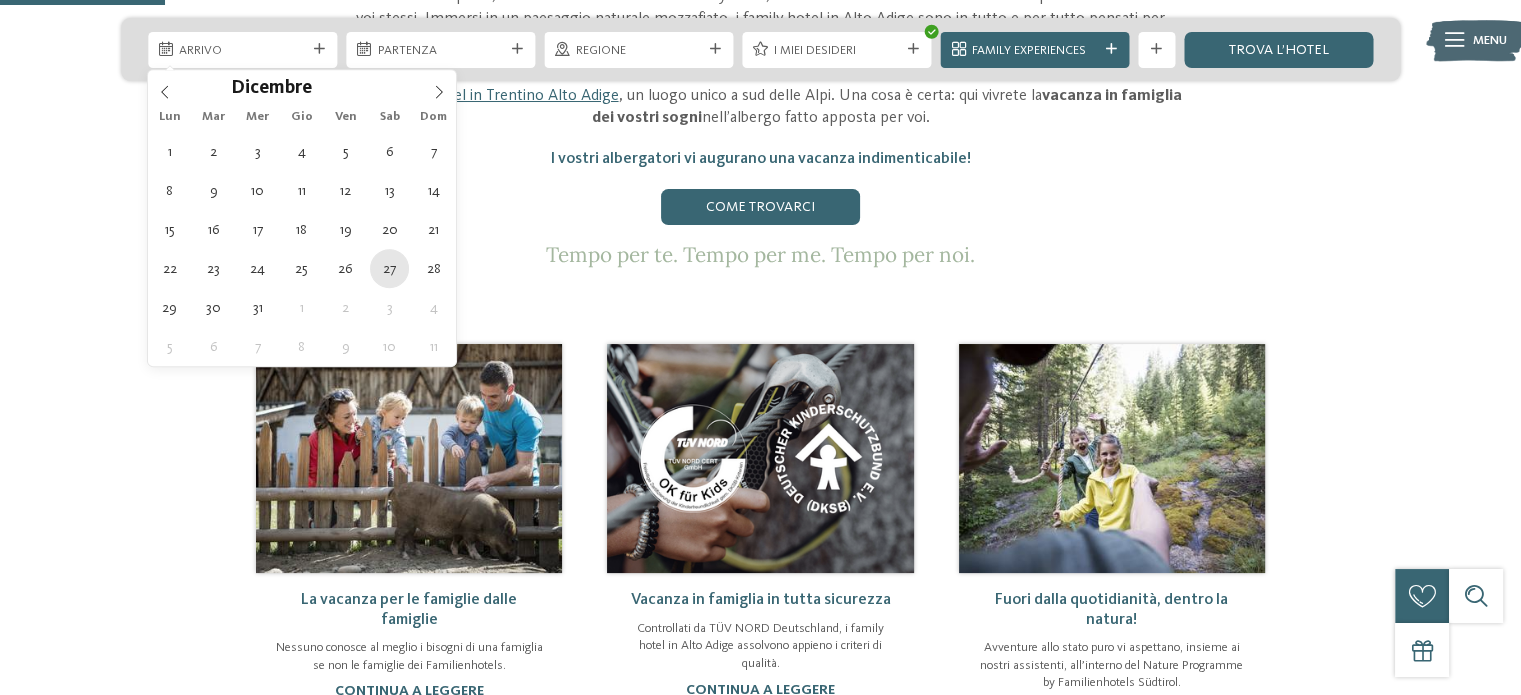 type on "[DATE]" 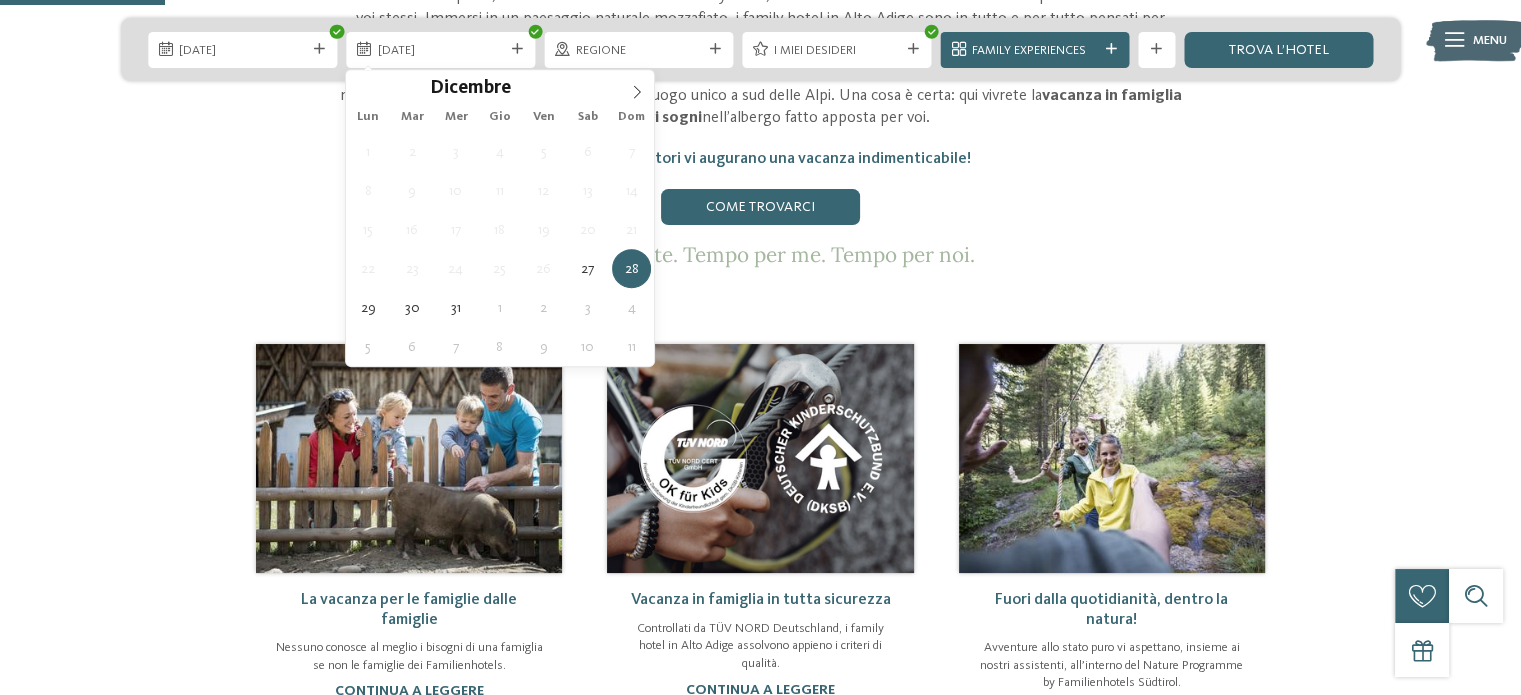 type on "[DATE]" 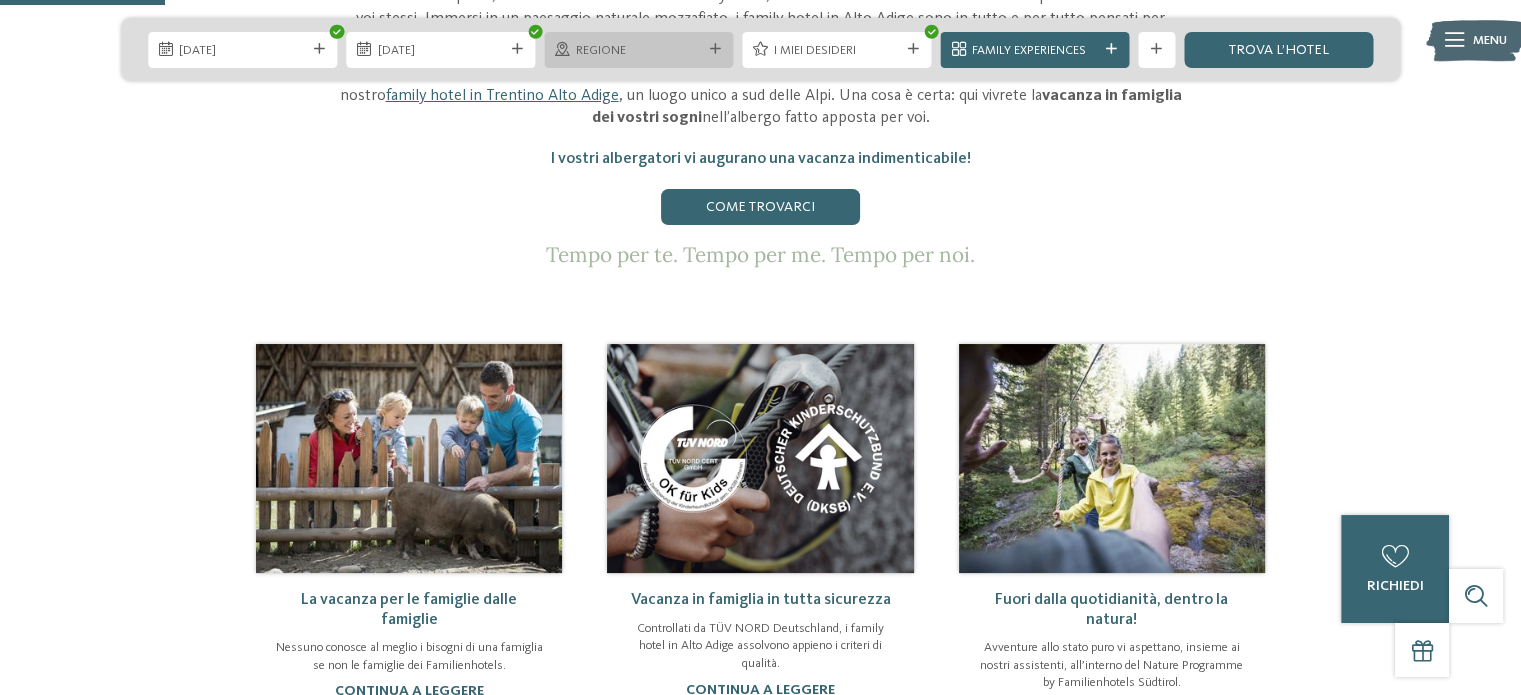 click on "Regione" at bounding box center (639, 51) 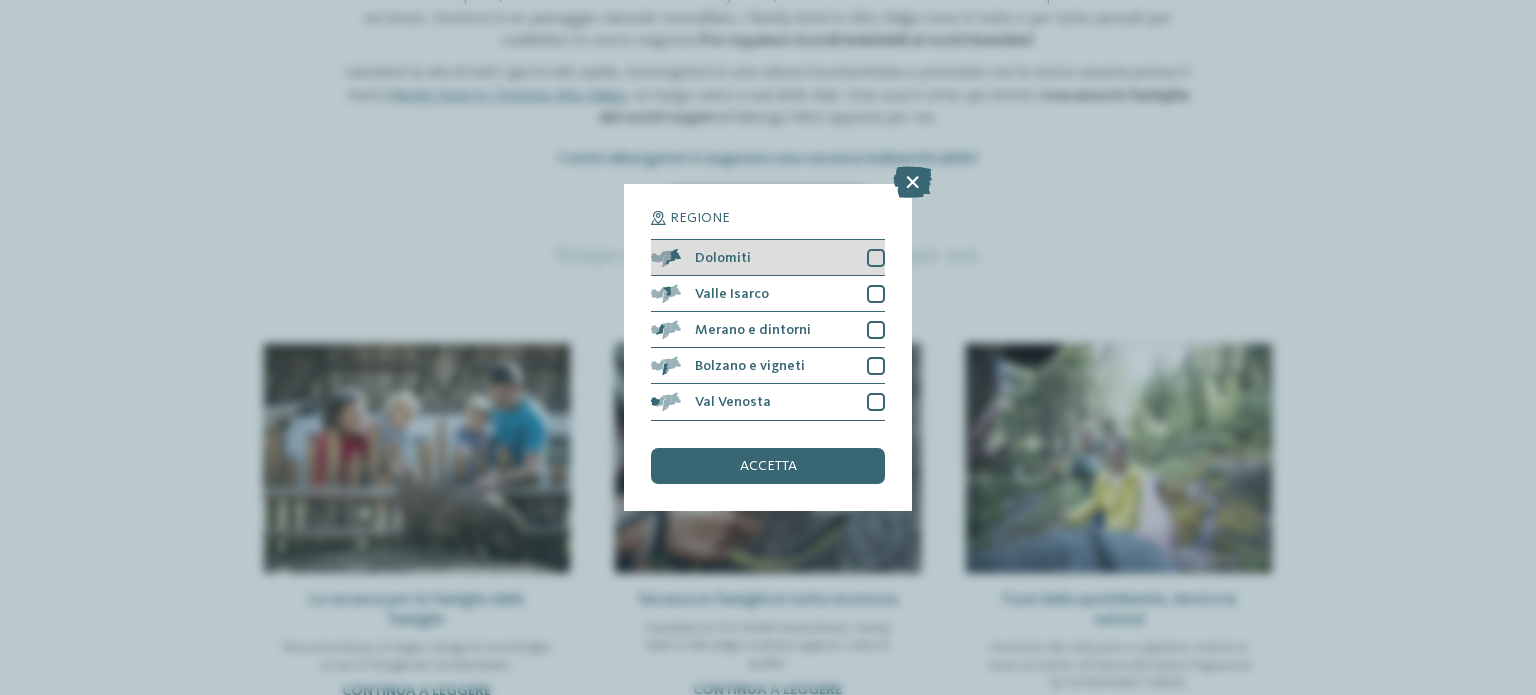 drag, startPoint x: 872, startPoint y: 263, endPoint x: 861, endPoint y: 265, distance: 11.18034 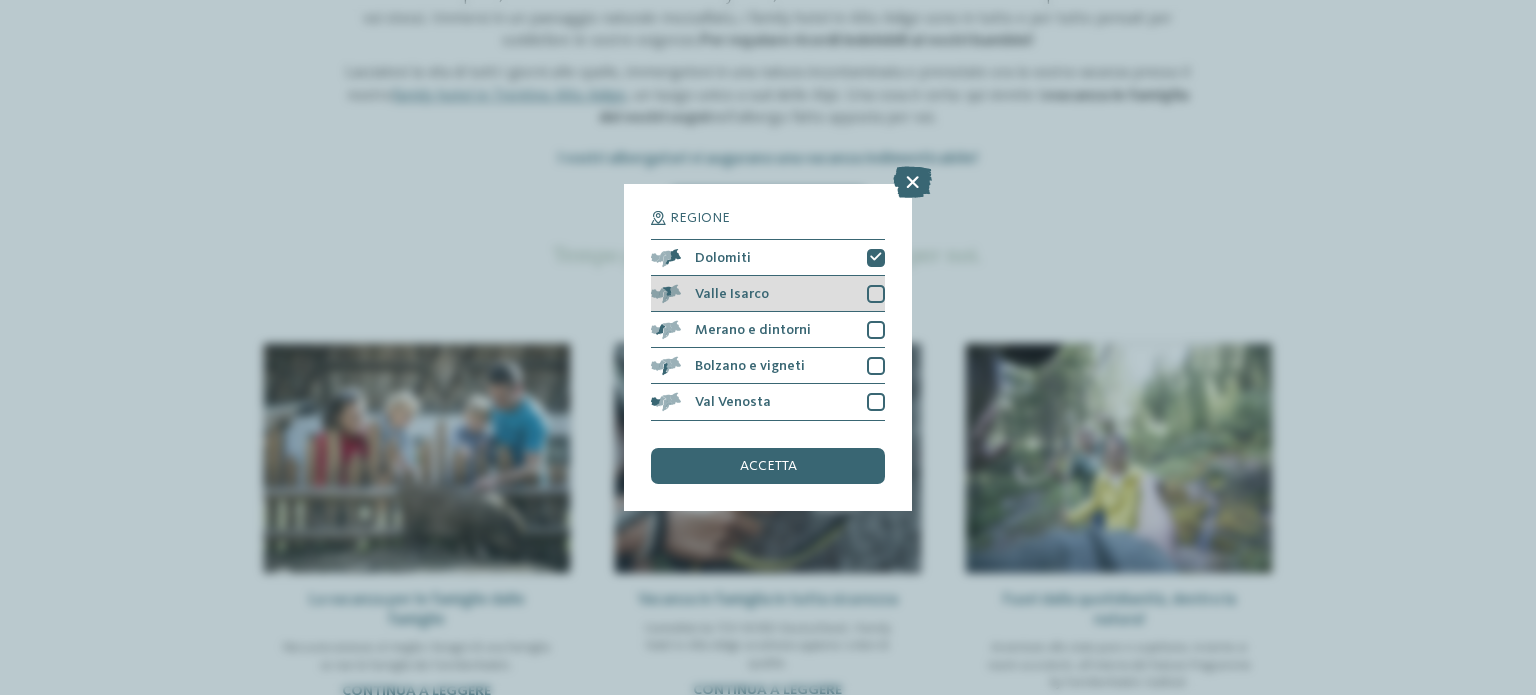 click at bounding box center [876, 294] 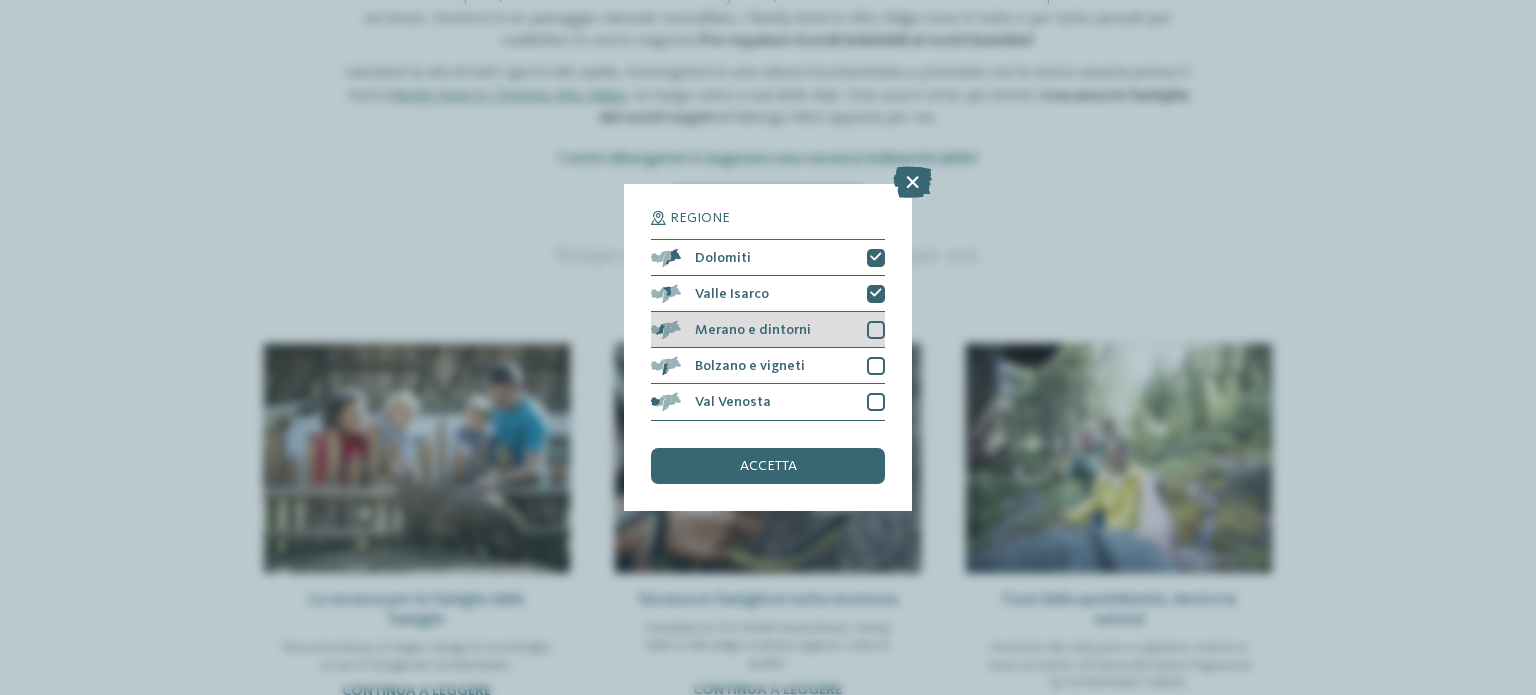 click at bounding box center [876, 330] 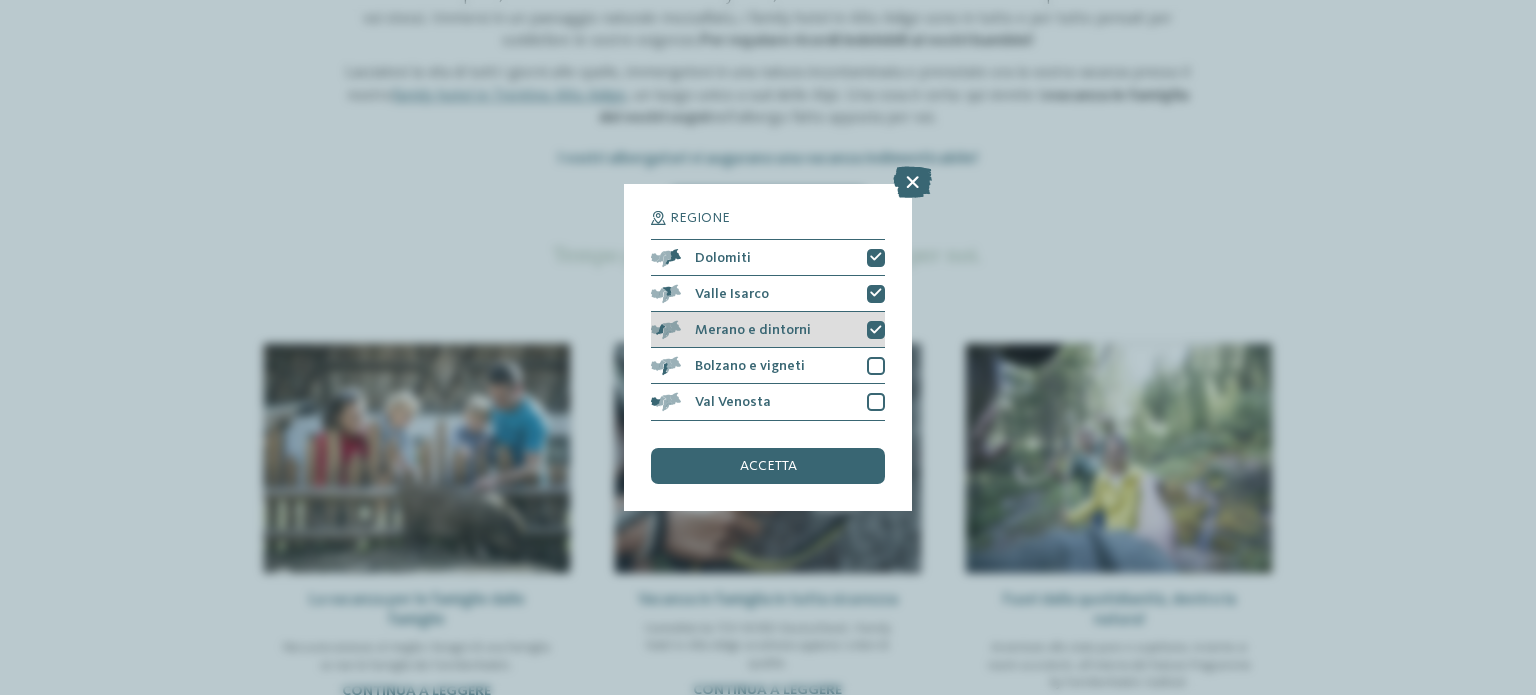 click on "Merano e dintorni" at bounding box center [768, 330] 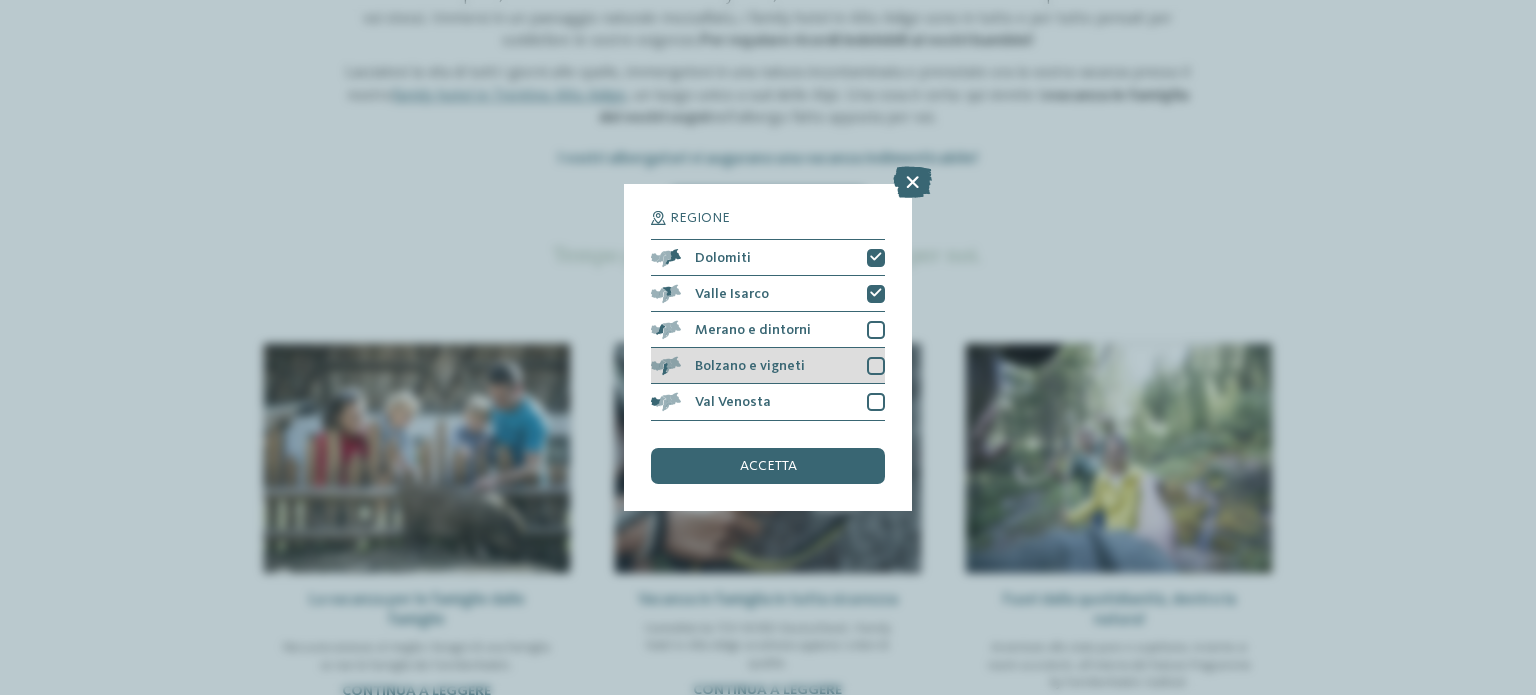 click at bounding box center [876, 366] 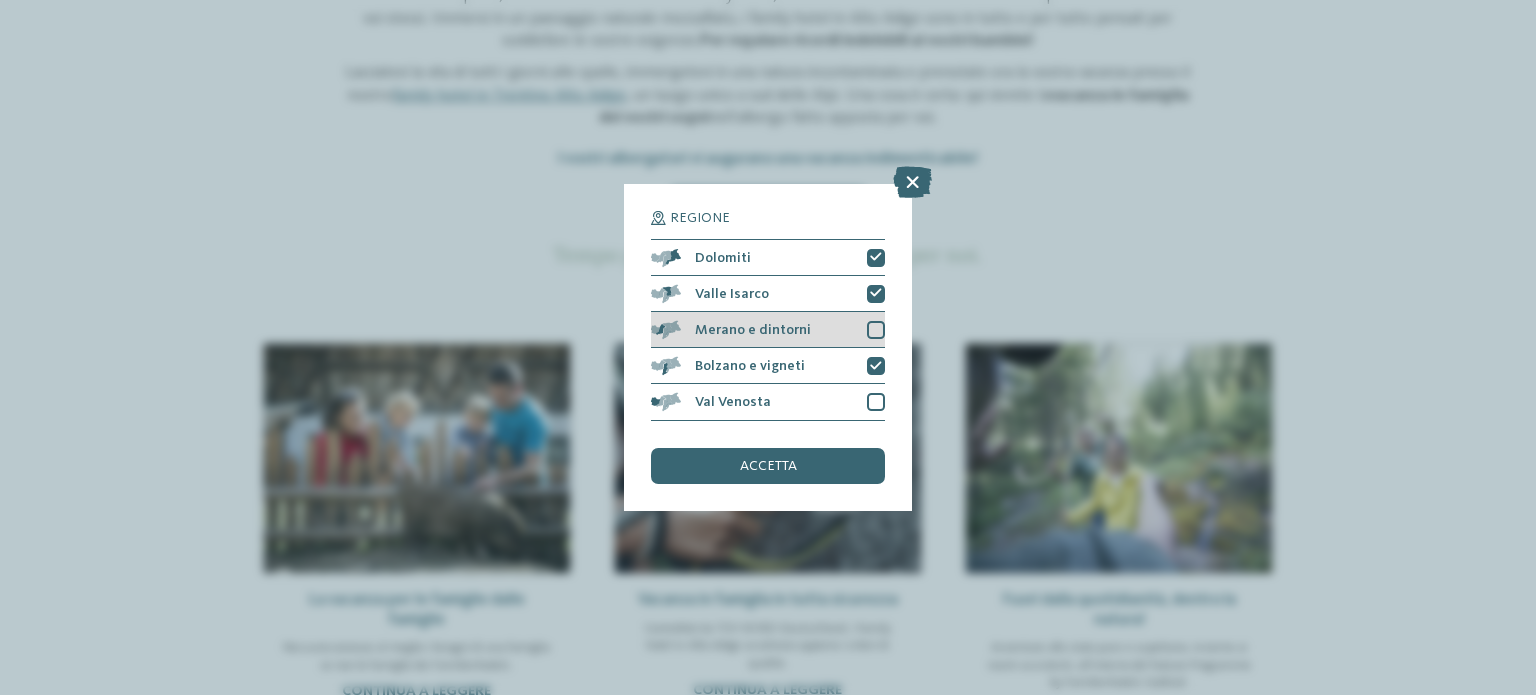 click at bounding box center (876, 330) 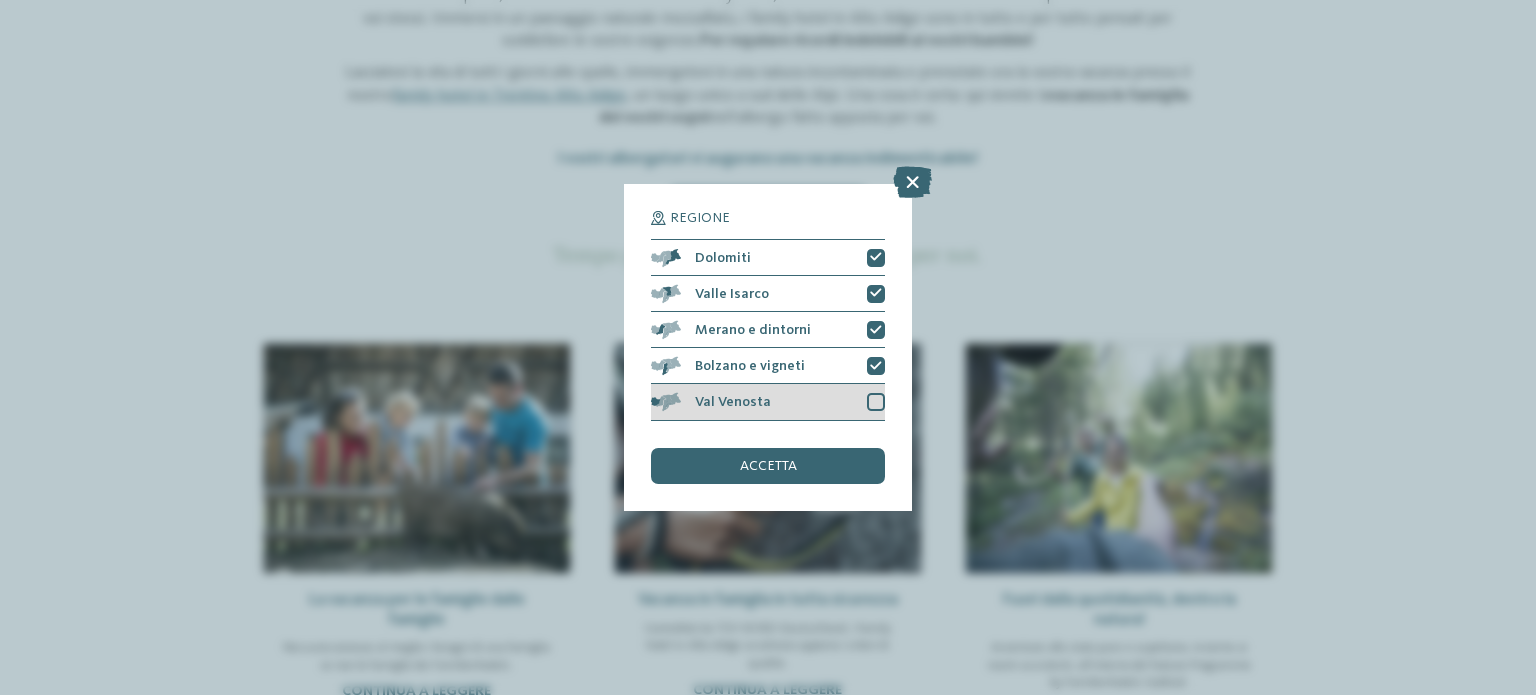click at bounding box center (876, 402) 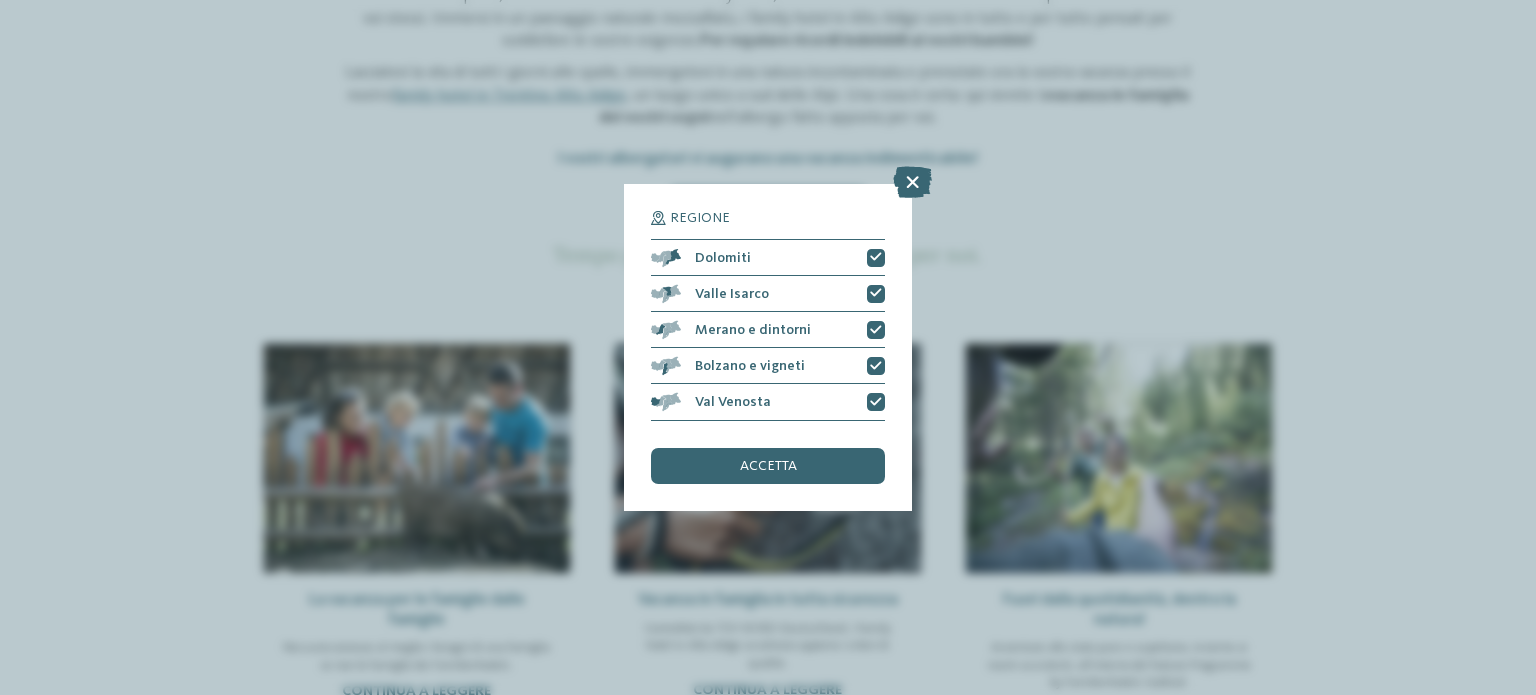 click on "accetta" at bounding box center [768, 466] 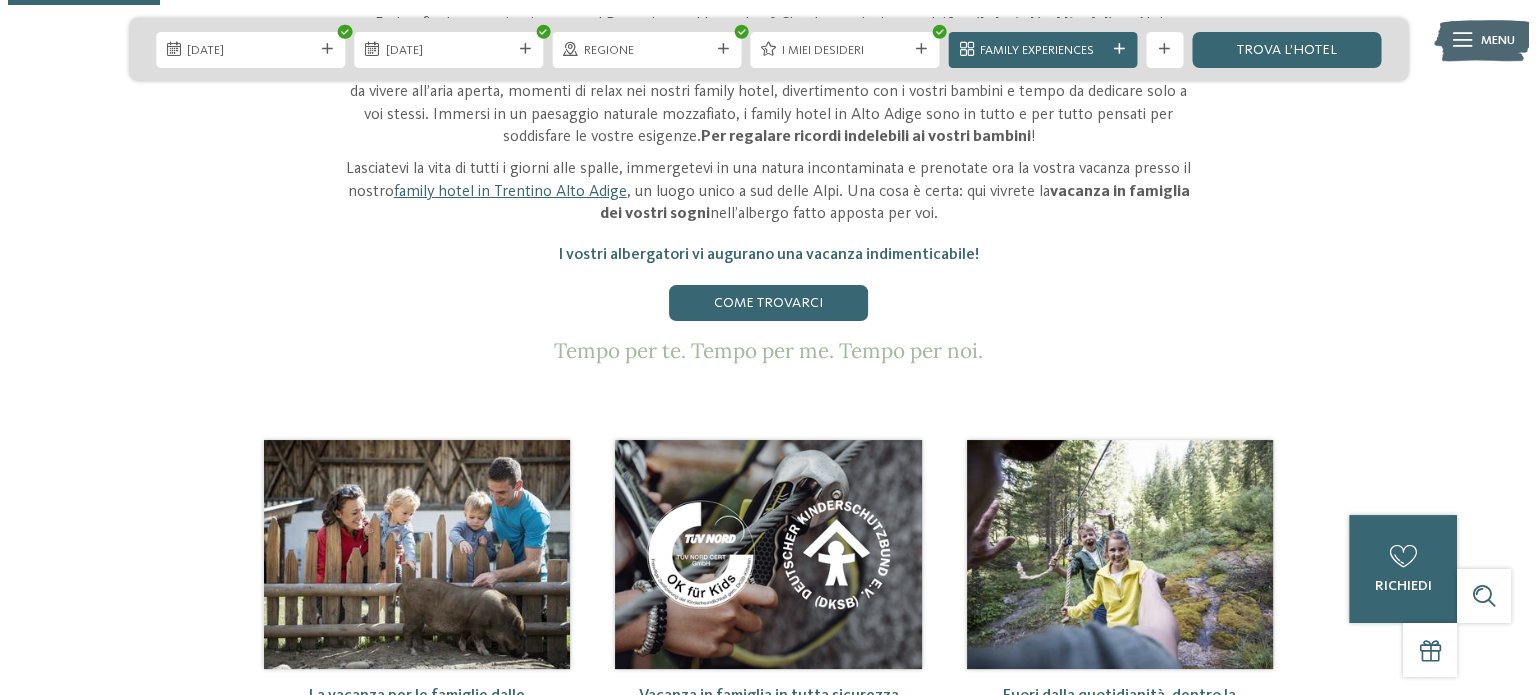 scroll, scrollTop: 800, scrollLeft: 0, axis: vertical 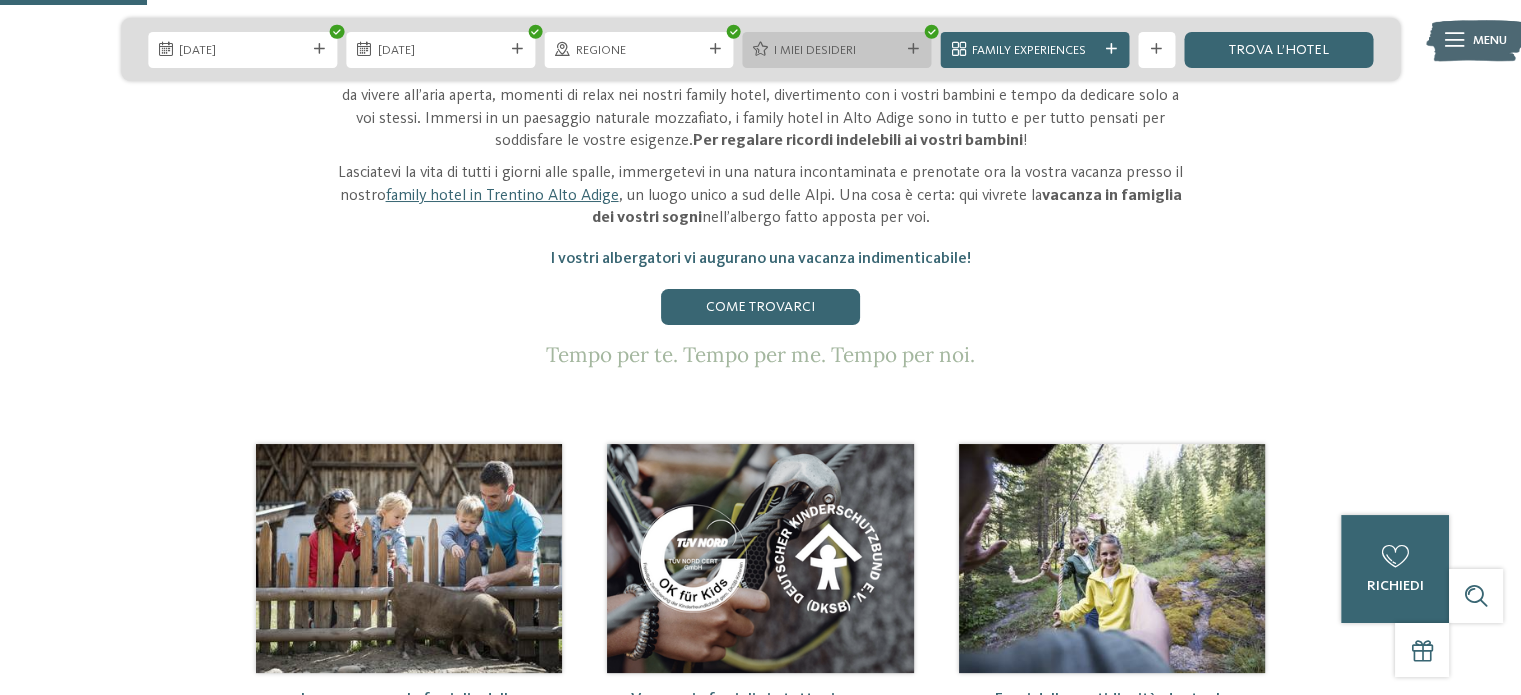 click at bounding box center (913, 49) 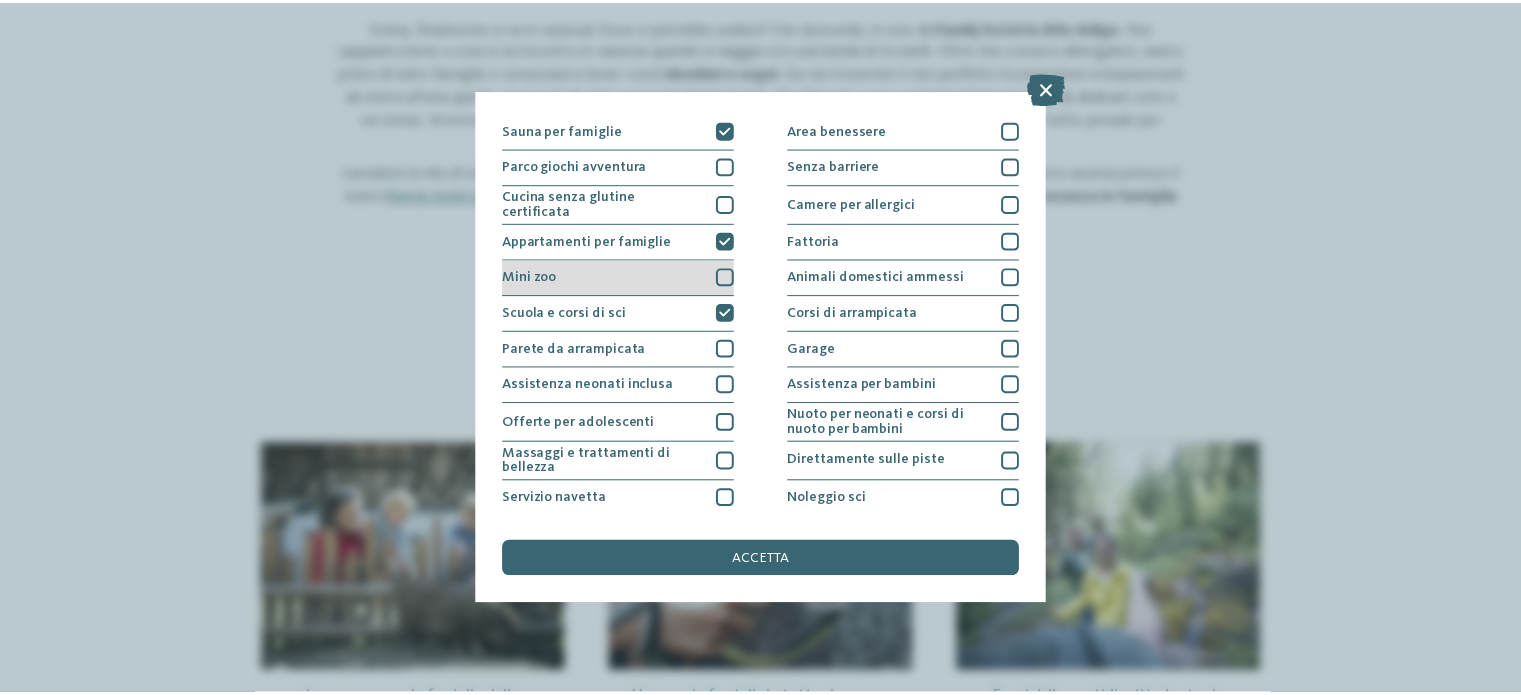scroll, scrollTop: 0, scrollLeft: 0, axis: both 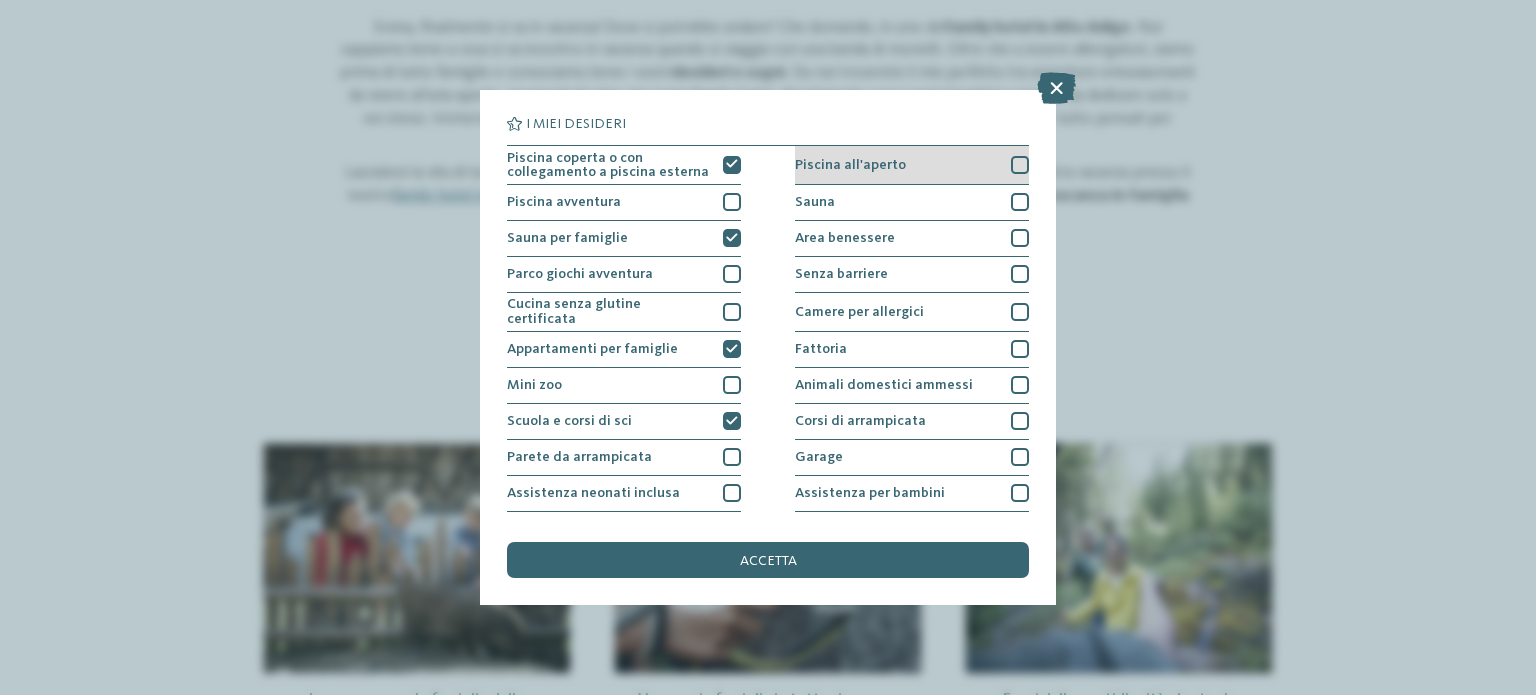 click at bounding box center (1020, 165) 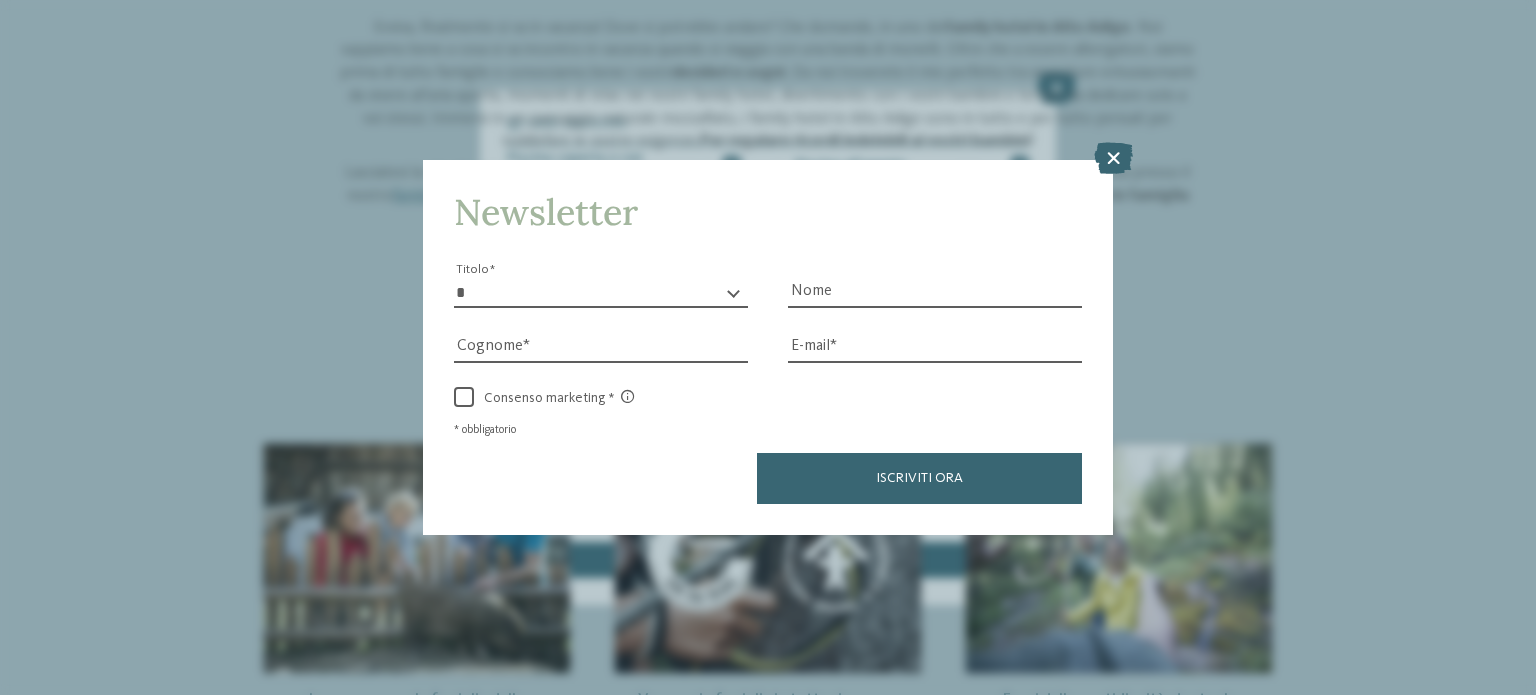 click at bounding box center (1113, 158) 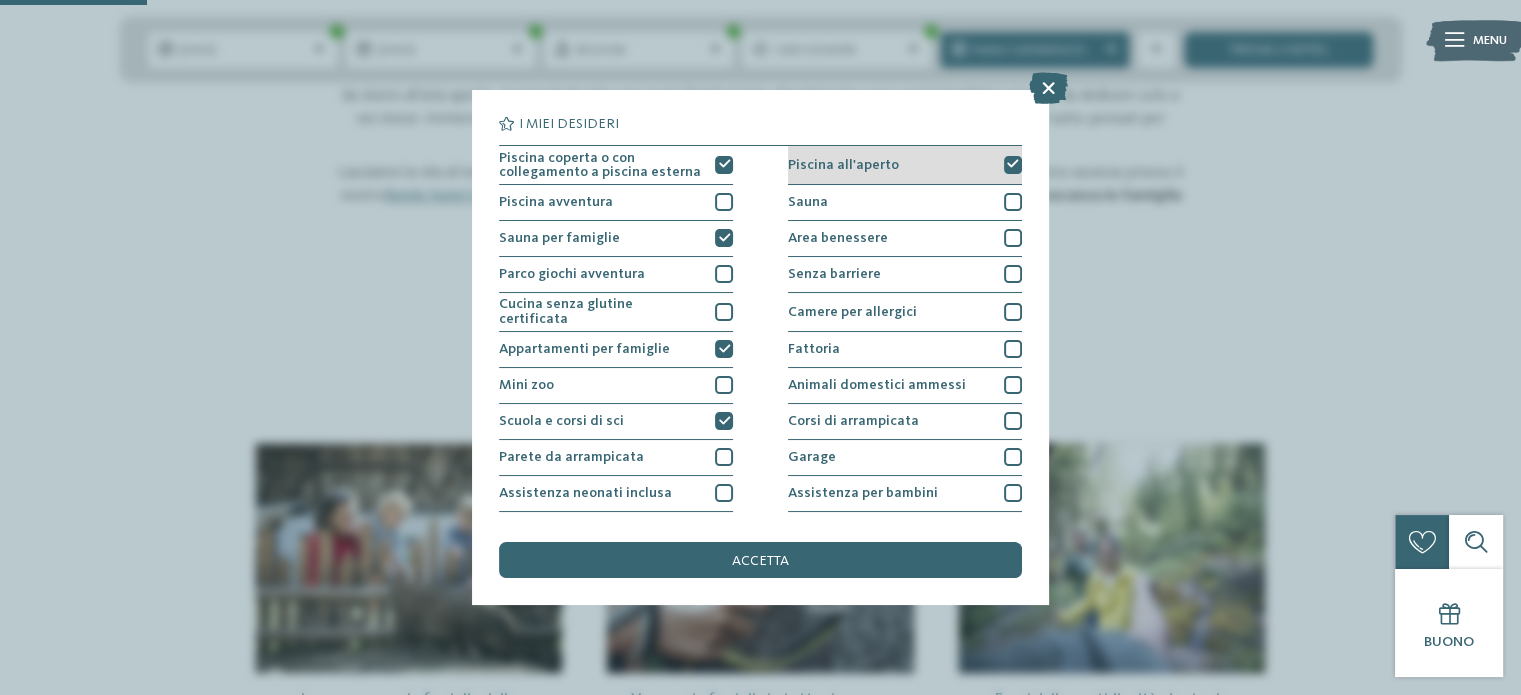 click at bounding box center [1013, 164] 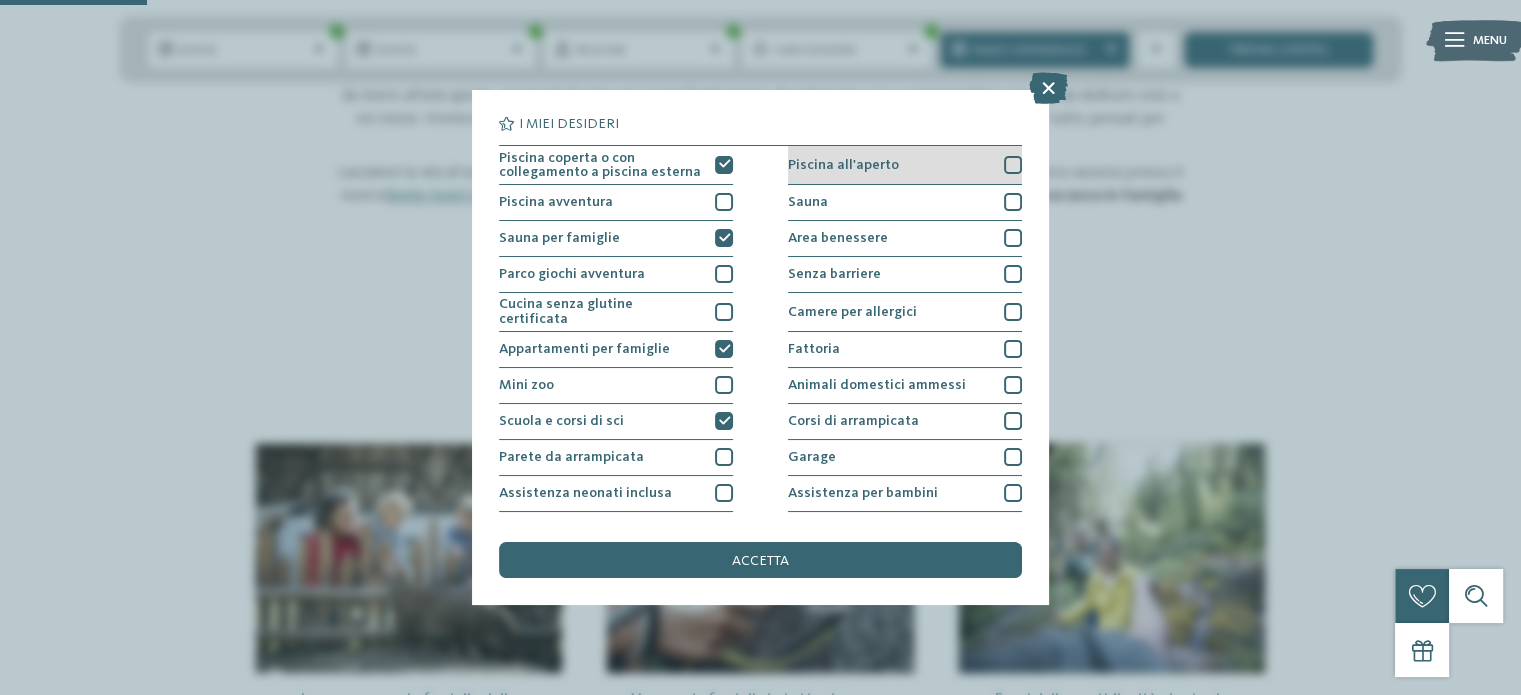 click at bounding box center (1013, 165) 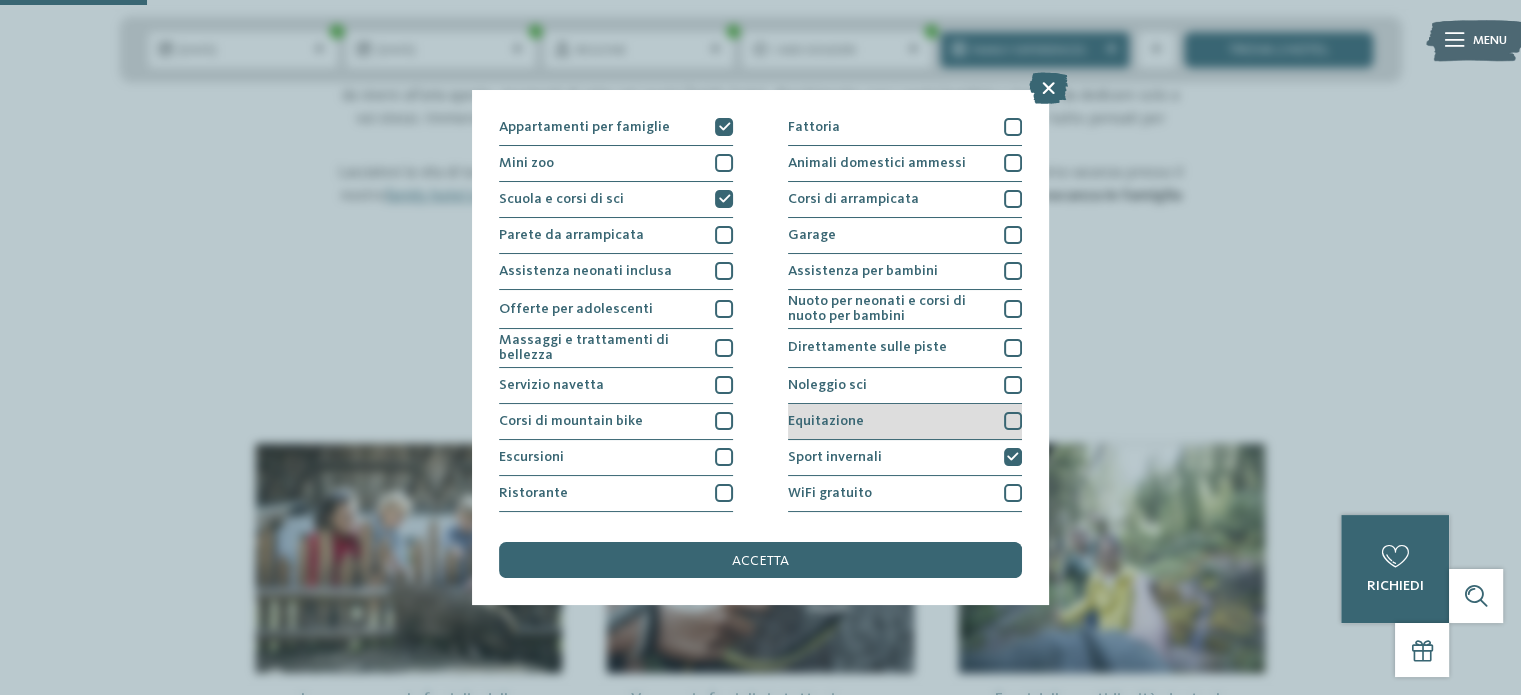 scroll, scrollTop: 251, scrollLeft: 0, axis: vertical 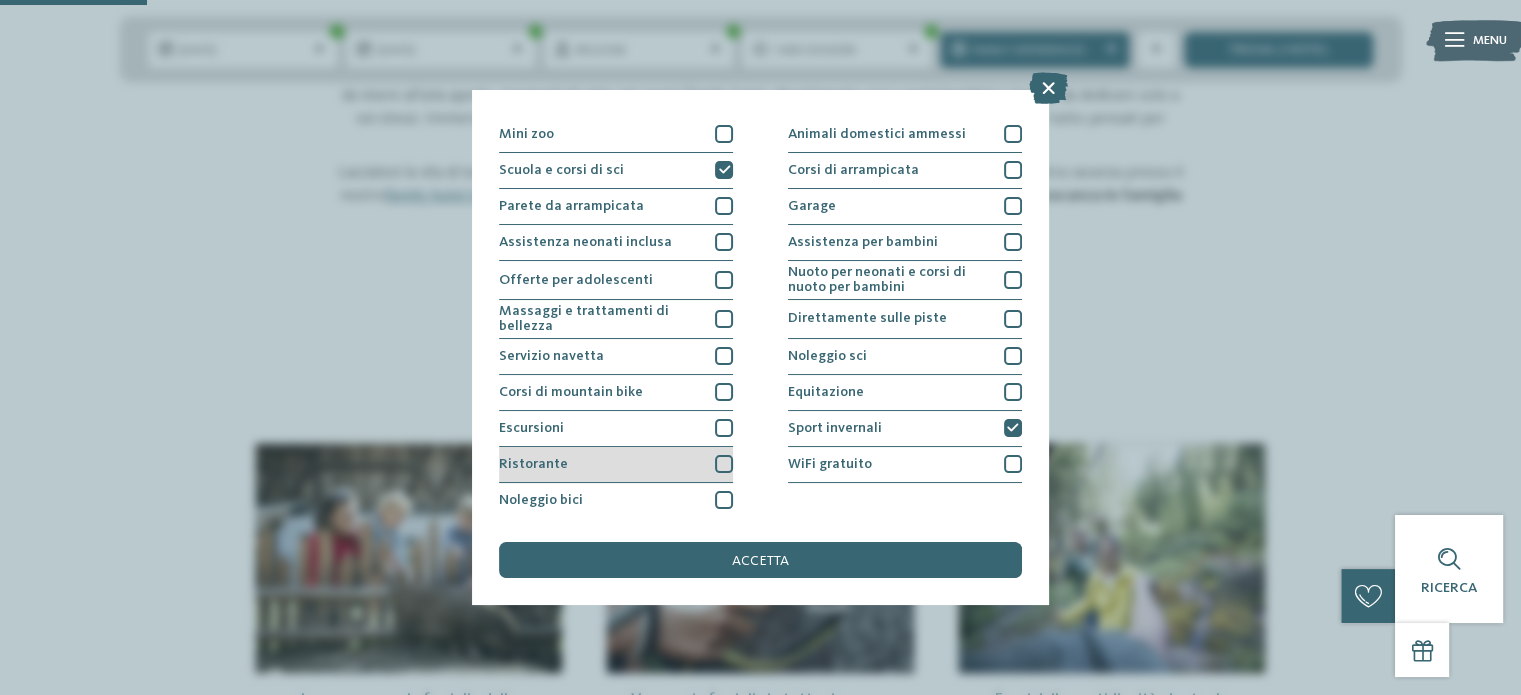 click at bounding box center (724, 464) 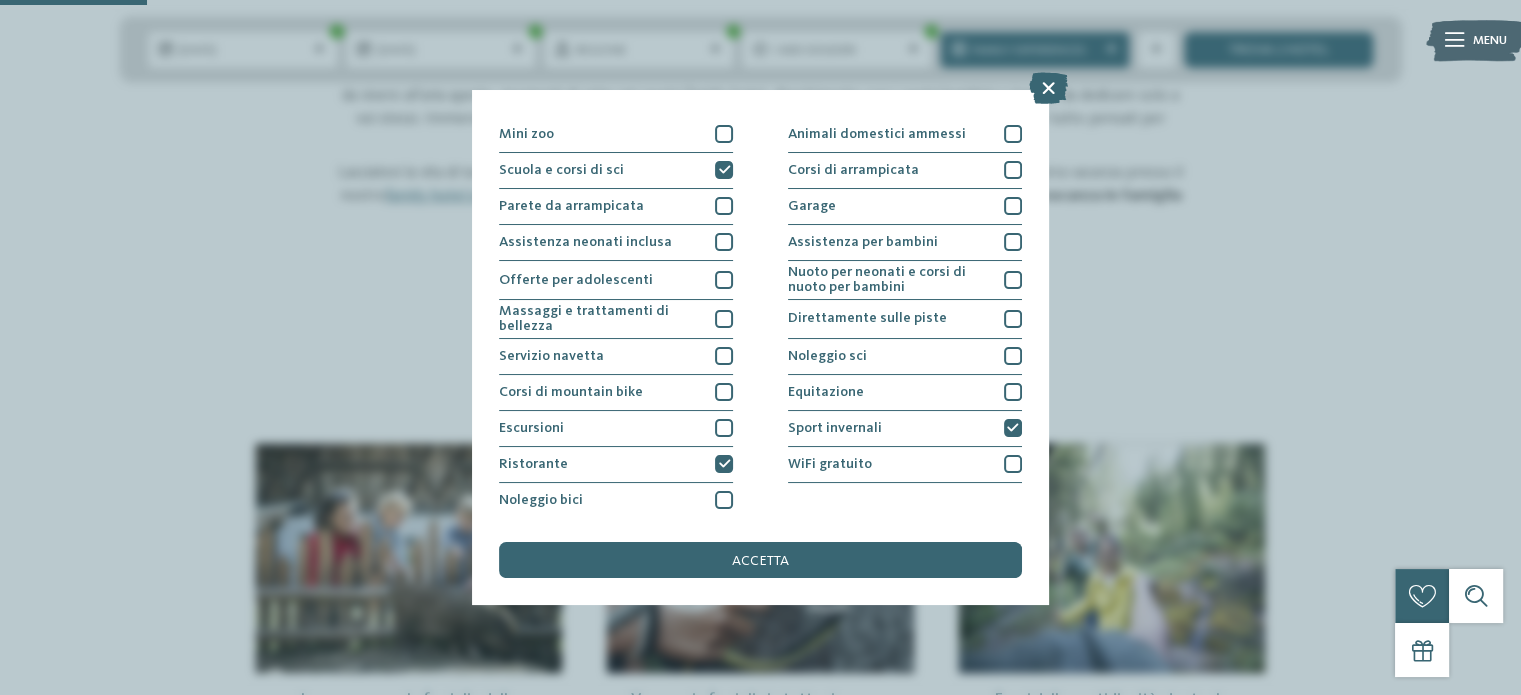 drag, startPoint x: 717, startPoint y: 459, endPoint x: 774, endPoint y: 507, distance: 74.518456 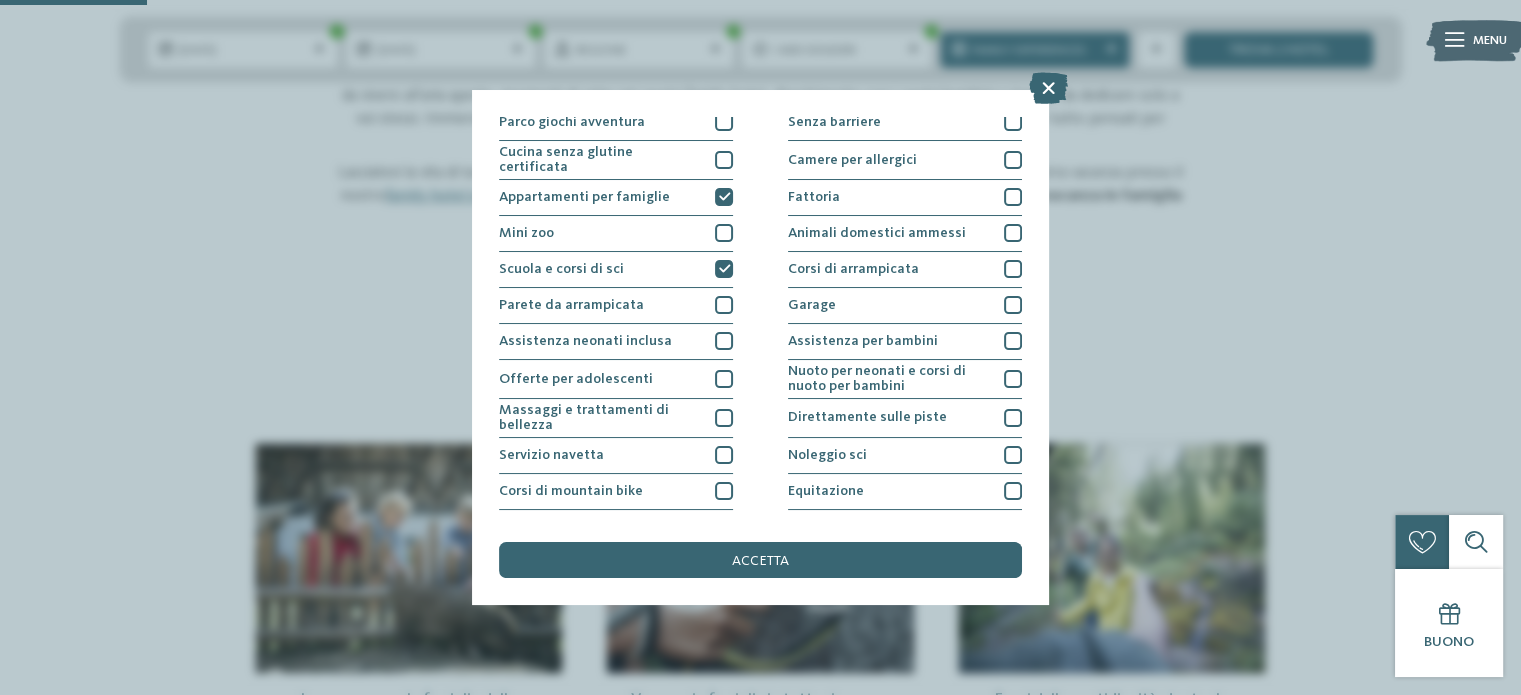 scroll, scrollTop: 151, scrollLeft: 0, axis: vertical 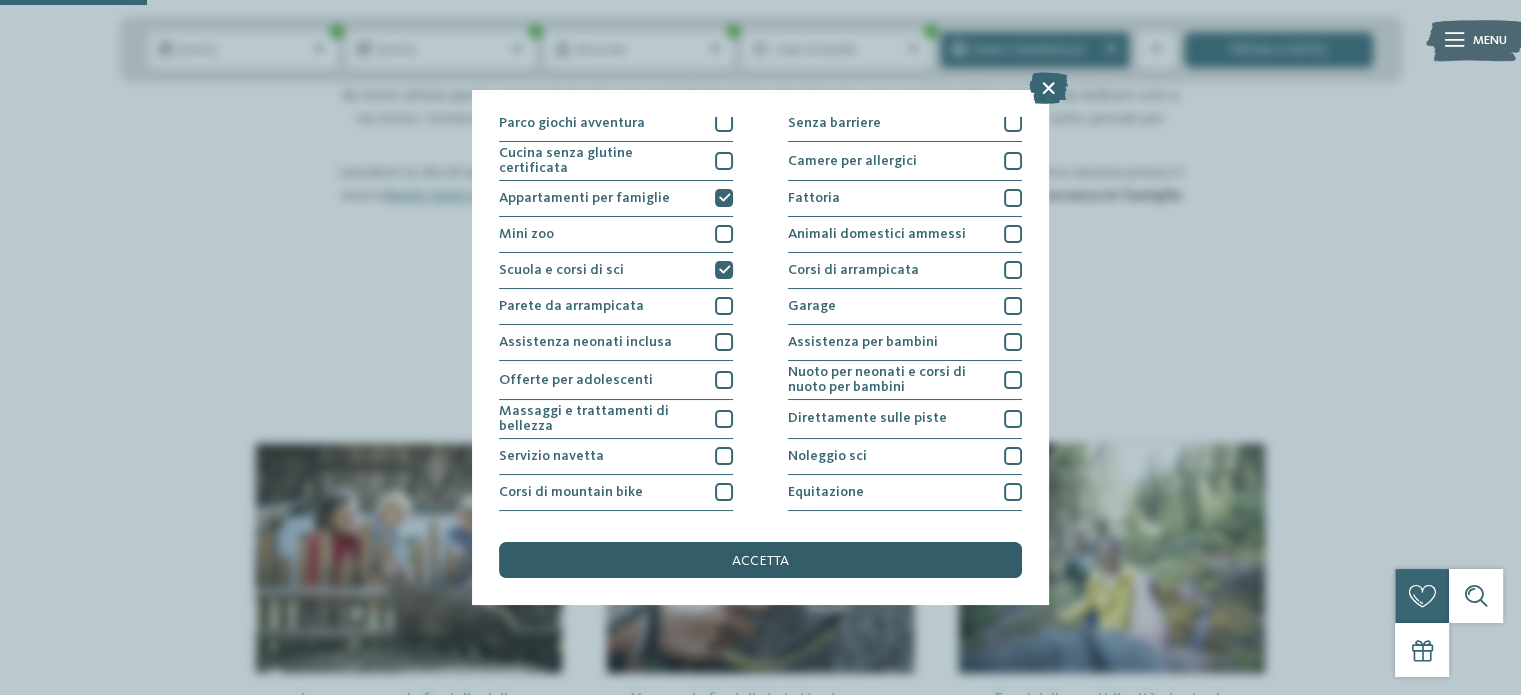 click on "accetta" at bounding box center (760, 560) 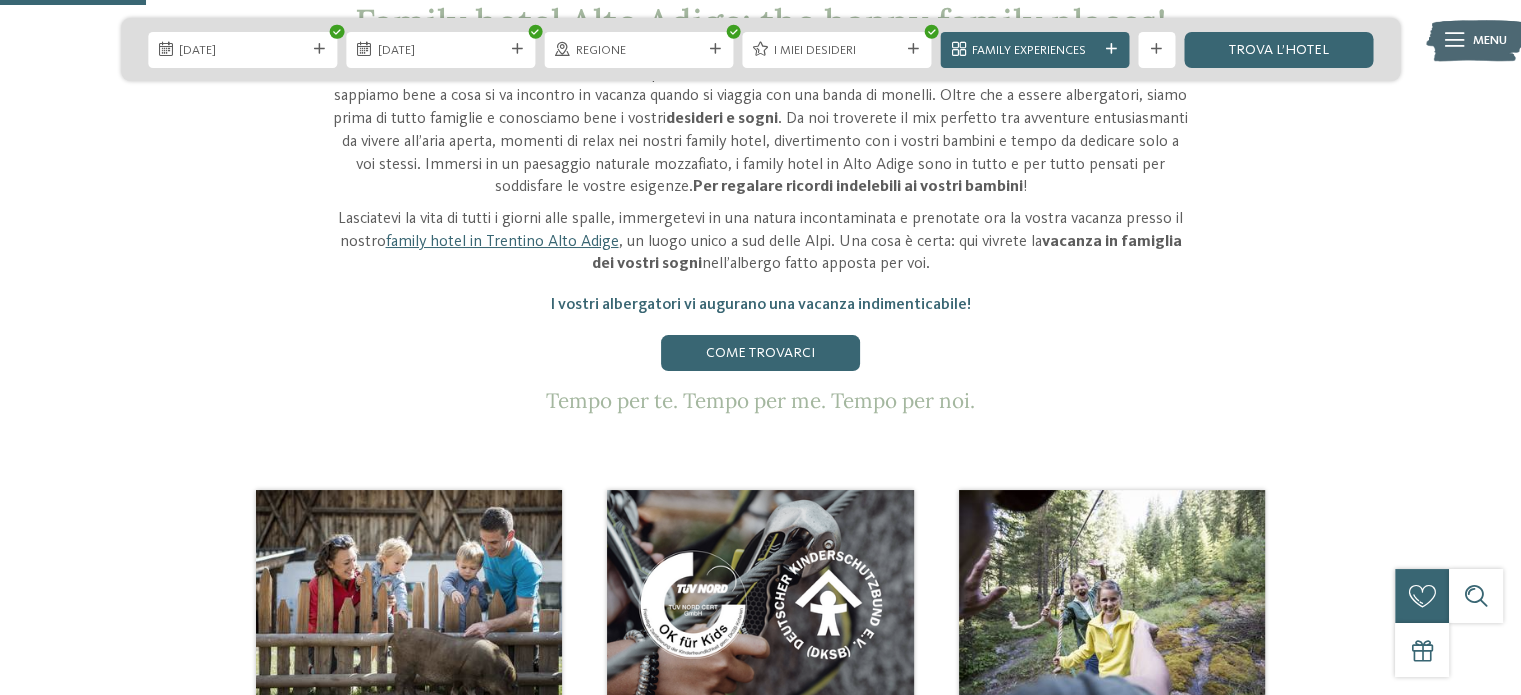 scroll, scrollTop: 600, scrollLeft: 0, axis: vertical 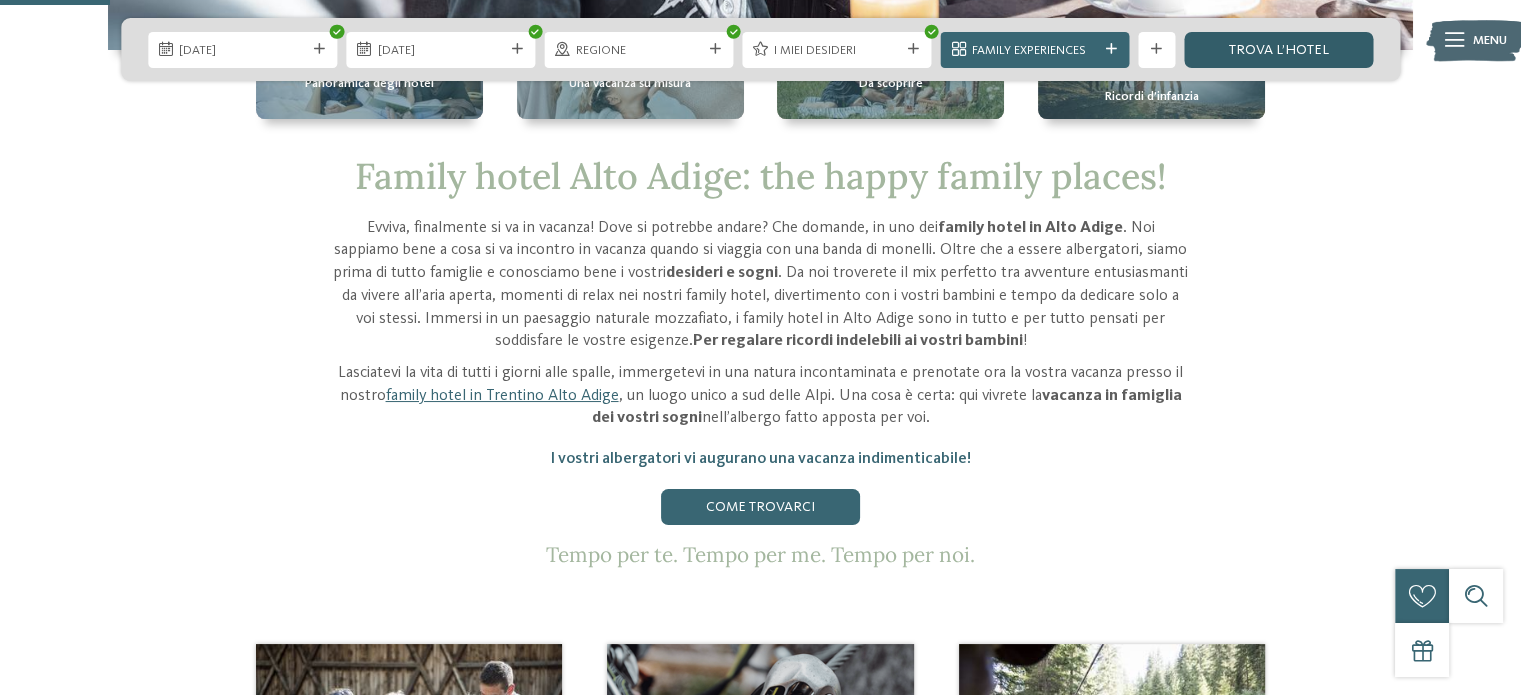 click on "trova l’hotel" at bounding box center (1278, 50) 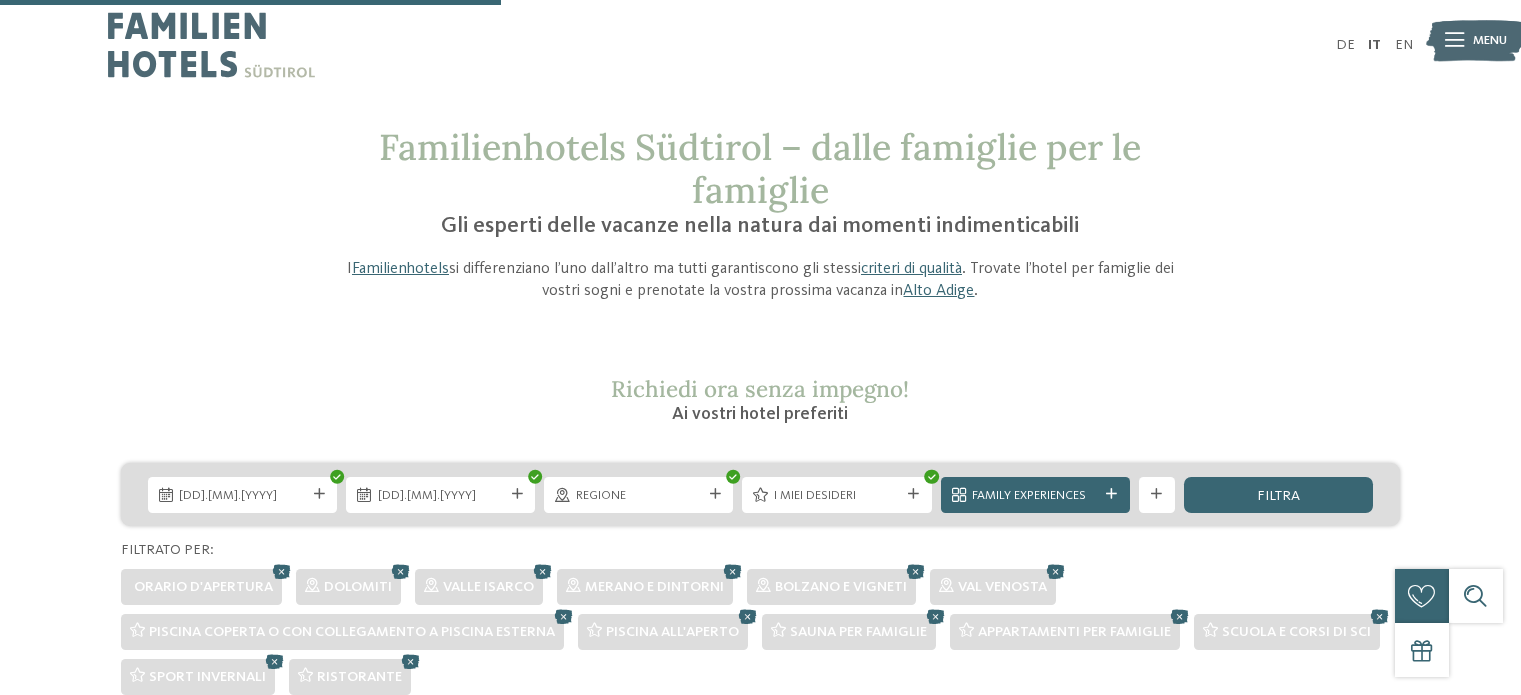 scroll, scrollTop: 868, scrollLeft: 0, axis: vertical 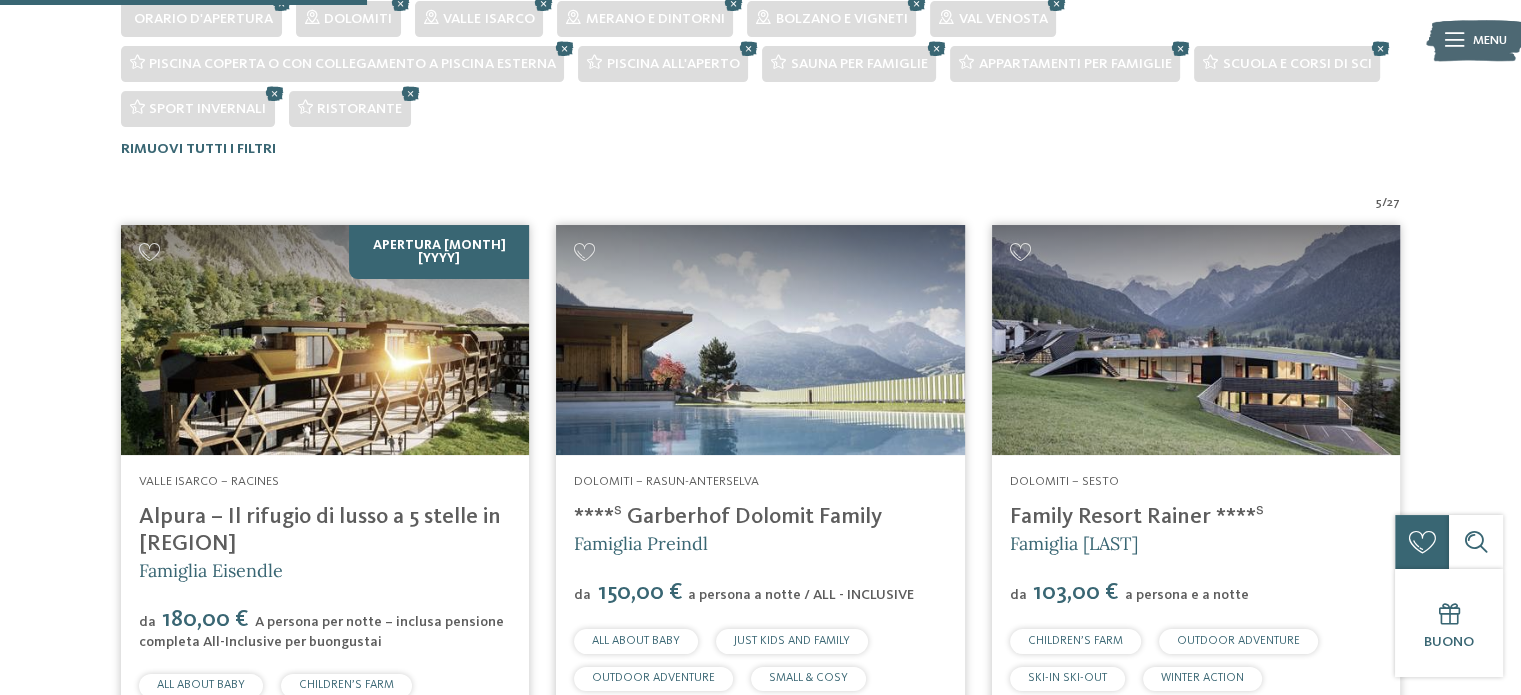 click at bounding box center (1196, 340) 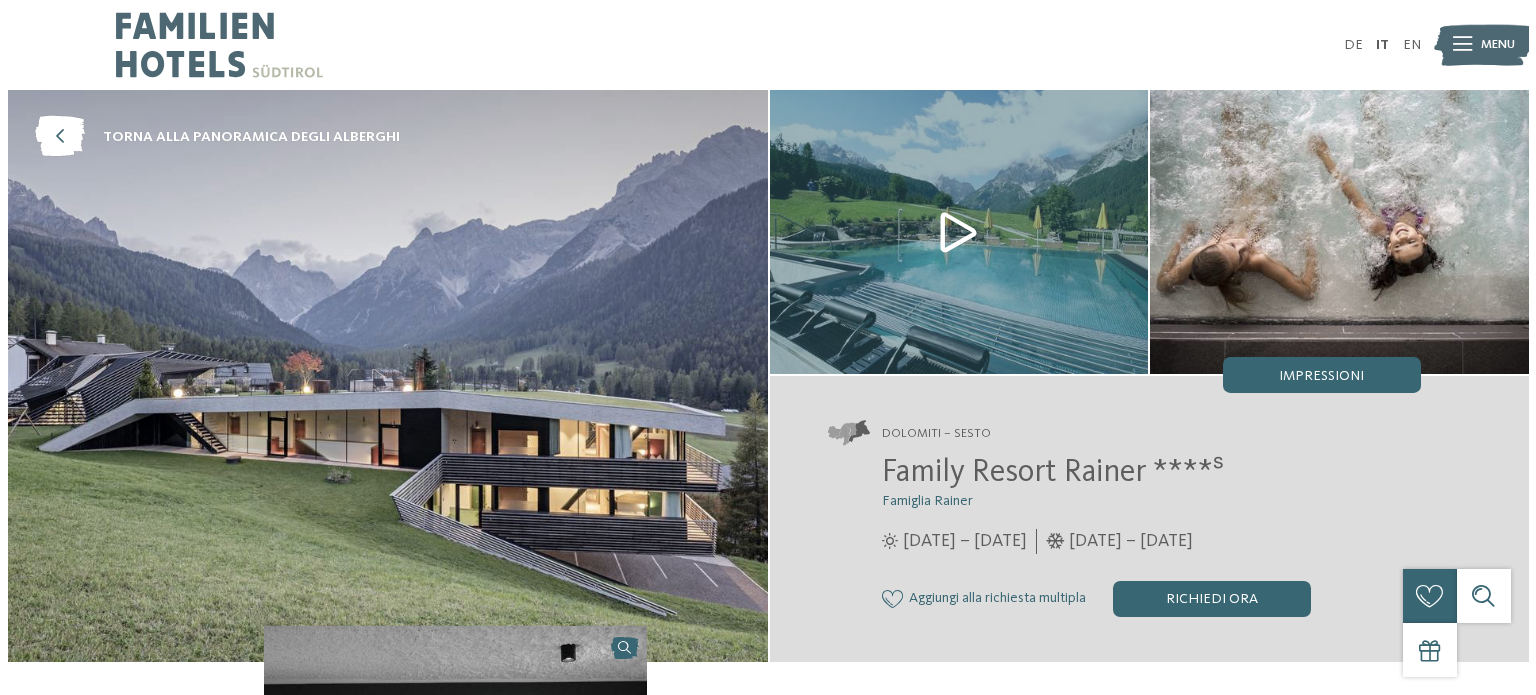scroll, scrollTop: 0, scrollLeft: 0, axis: both 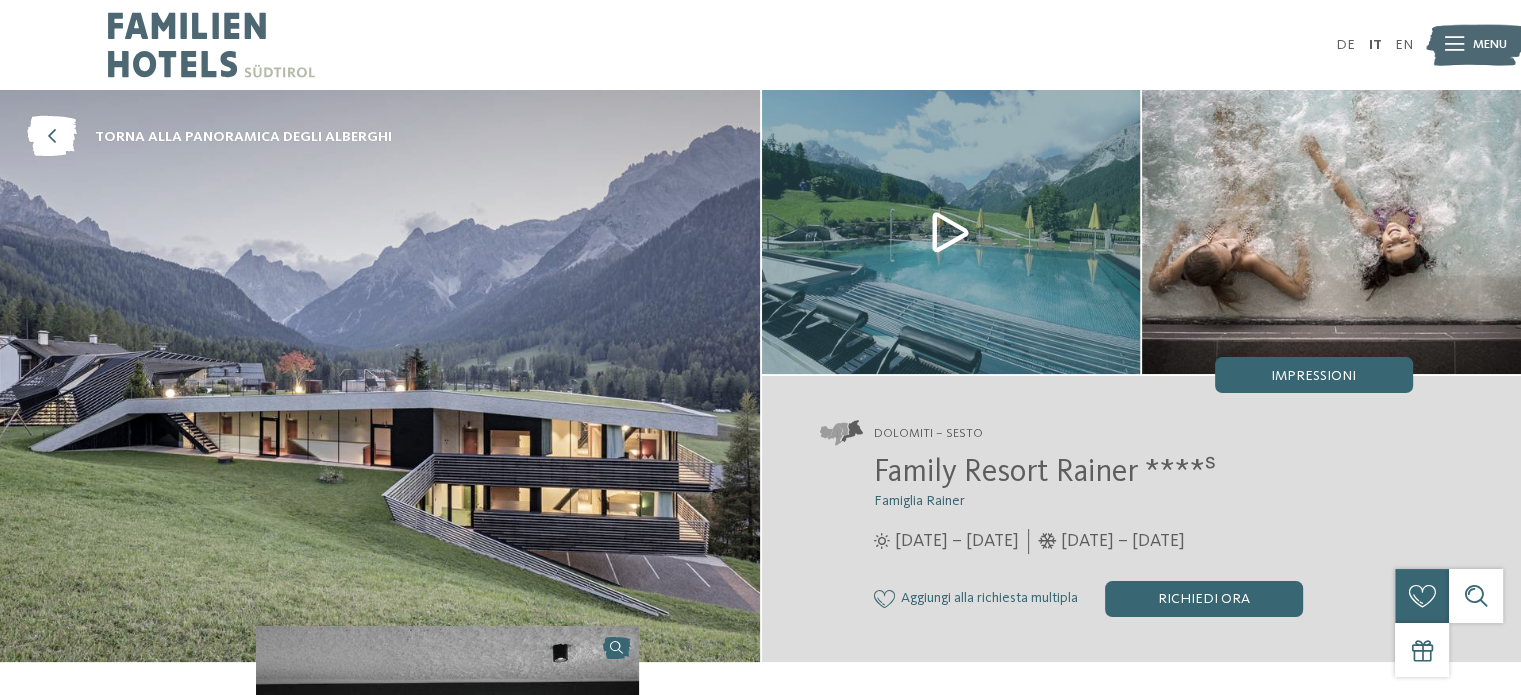click at bounding box center [951, 232] 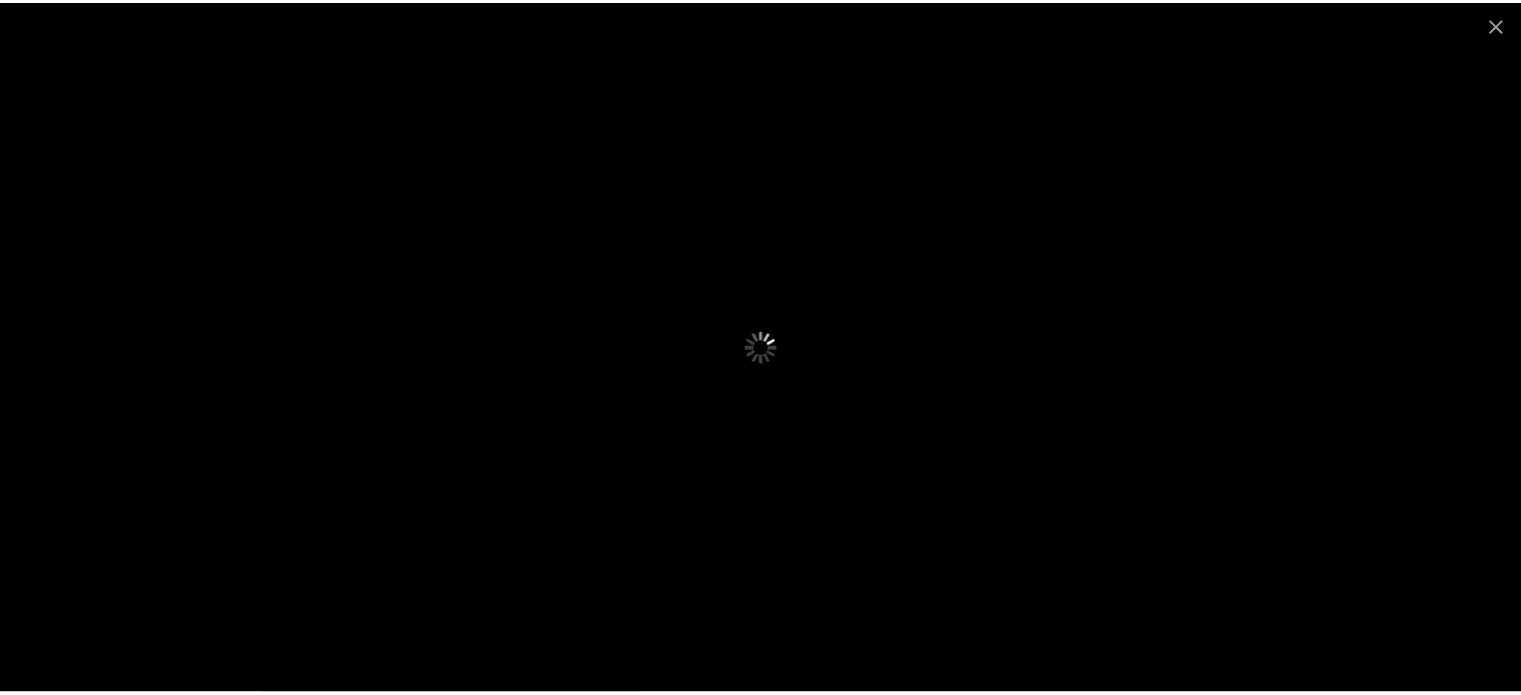 scroll, scrollTop: 0, scrollLeft: 0, axis: both 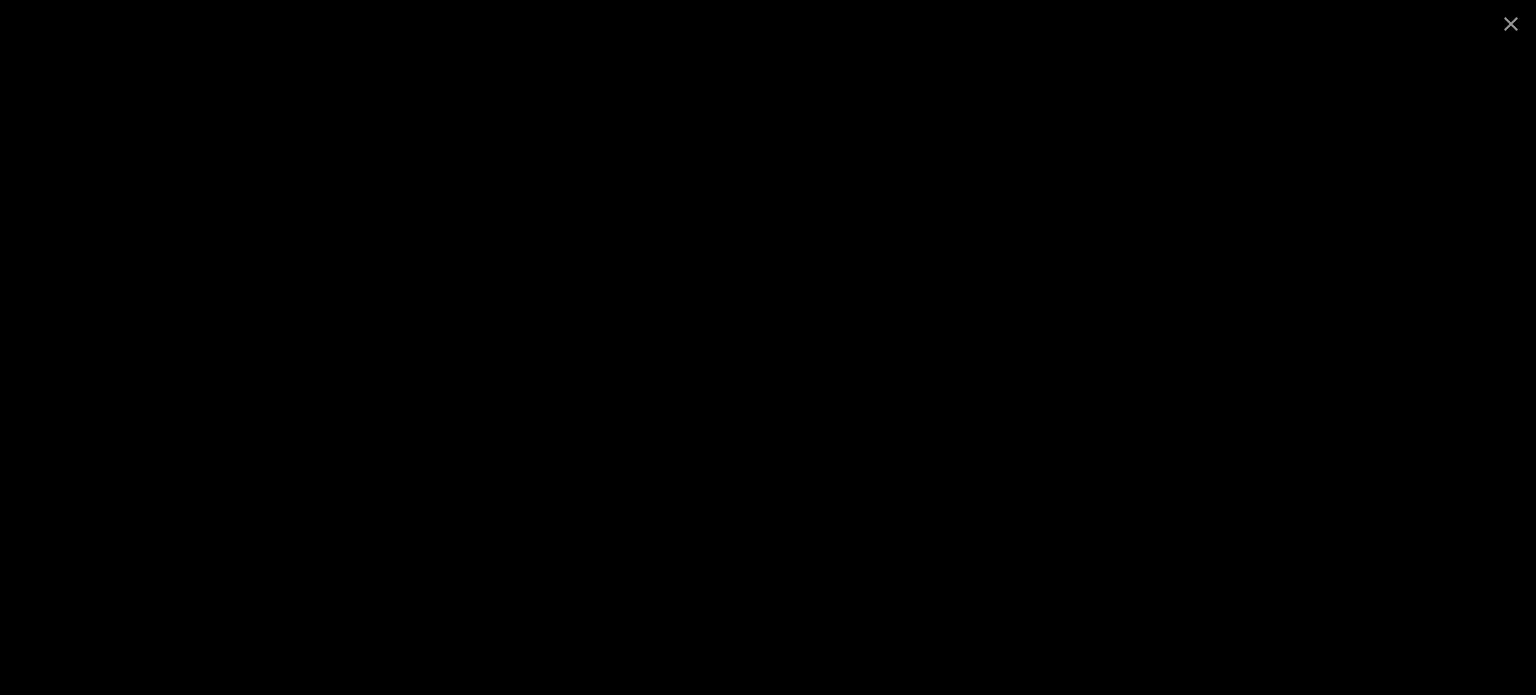 click at bounding box center (768, 347) 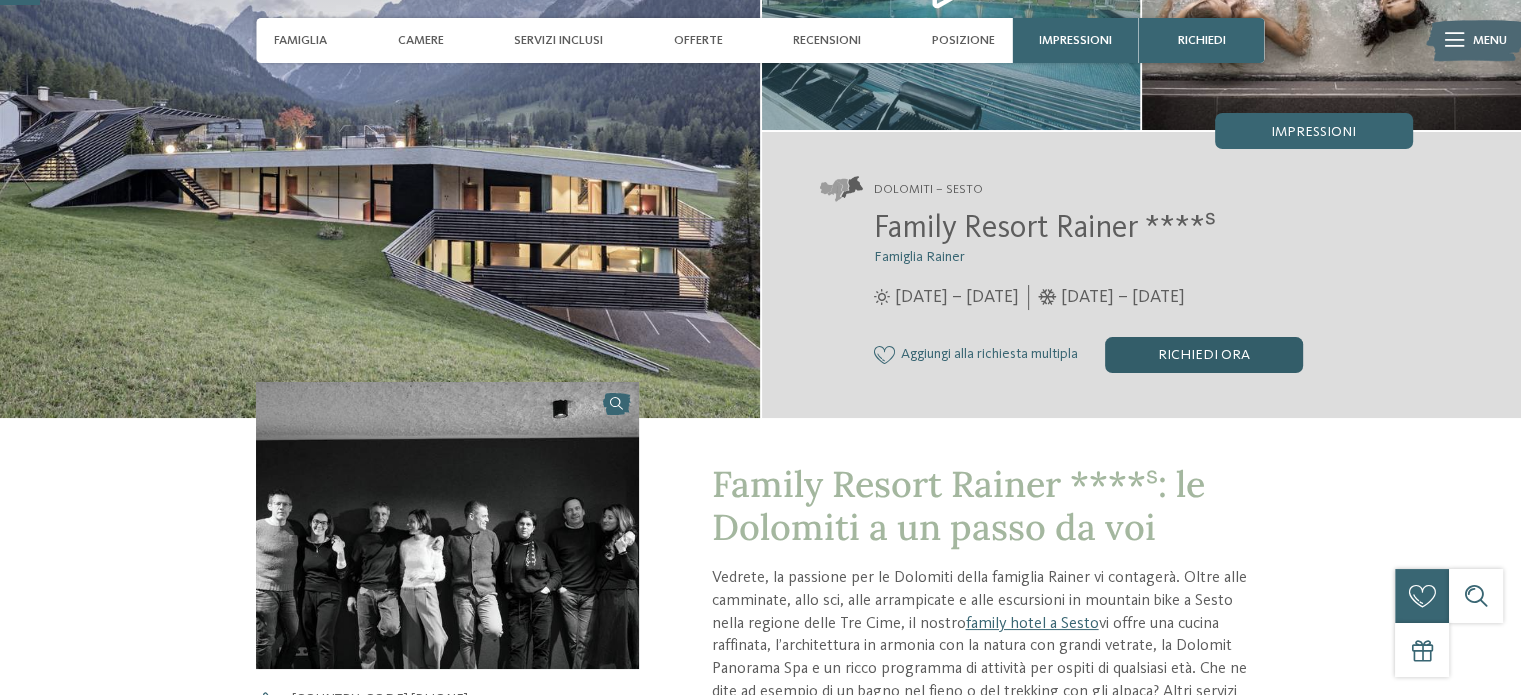 scroll, scrollTop: 300, scrollLeft: 0, axis: vertical 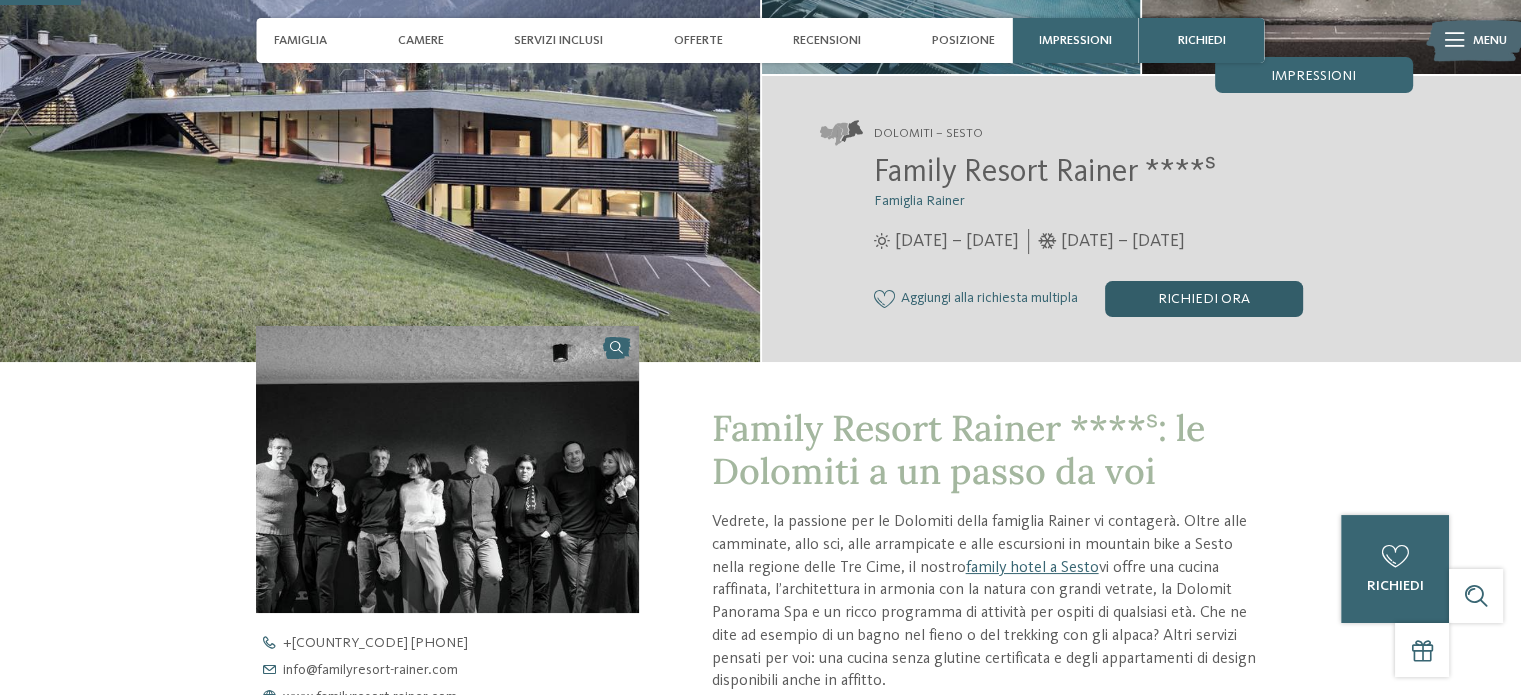 click on "Richiedi ora" at bounding box center [1204, 299] 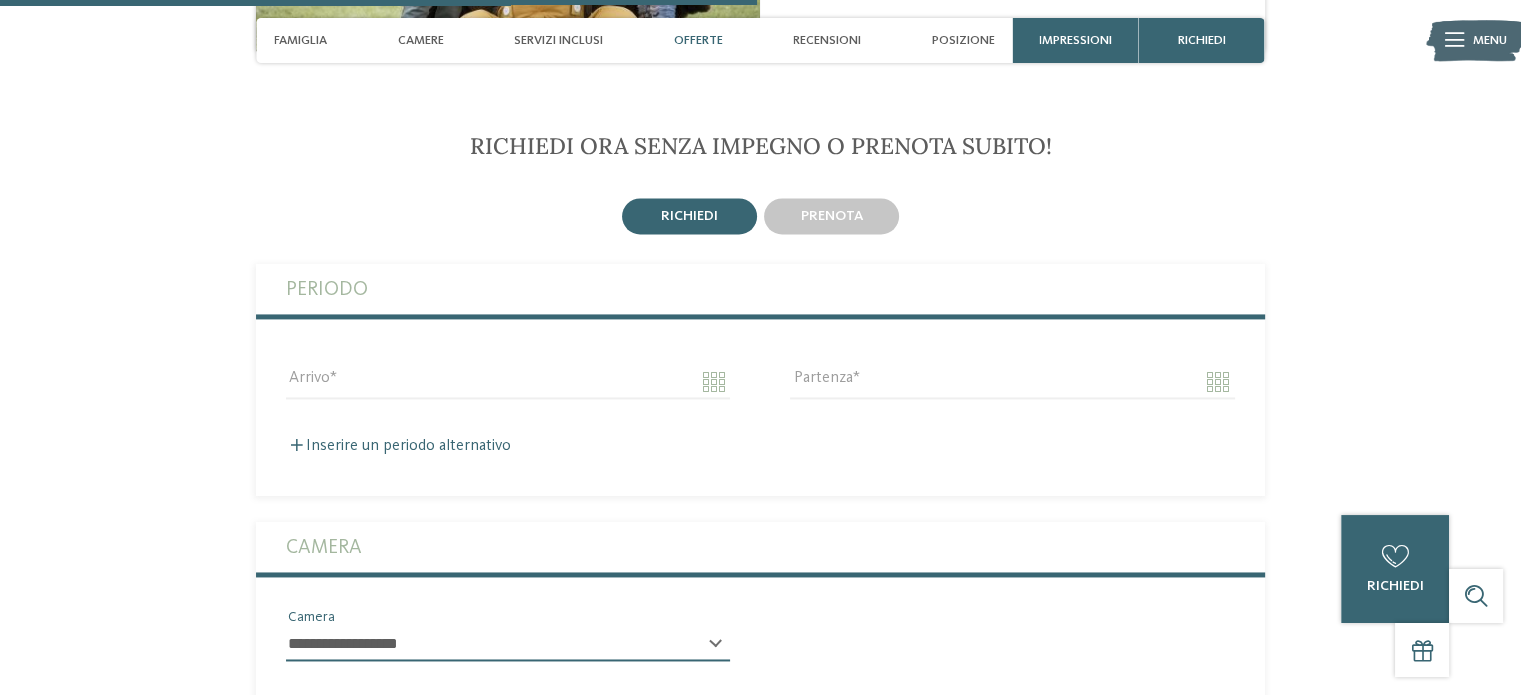 scroll, scrollTop: 2881, scrollLeft: 0, axis: vertical 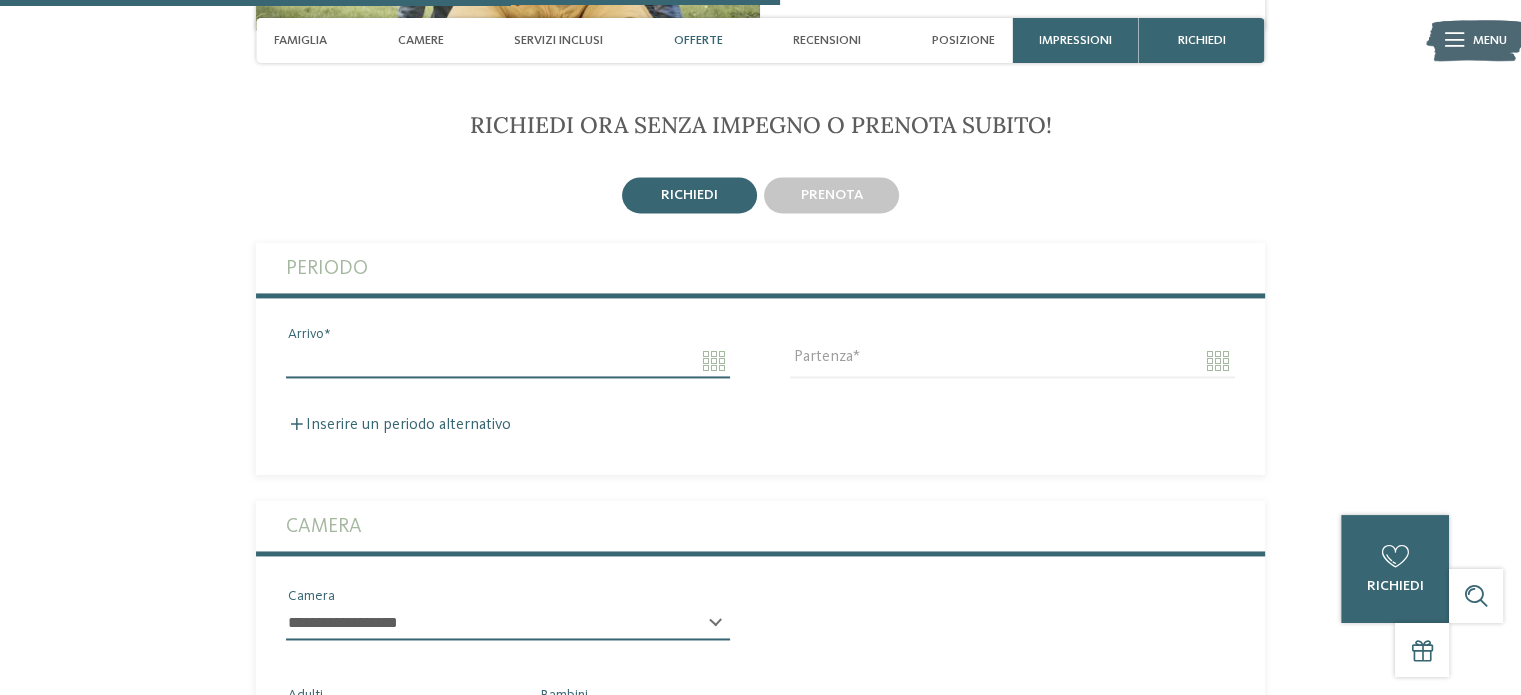 click on "Arrivo" at bounding box center [508, 361] 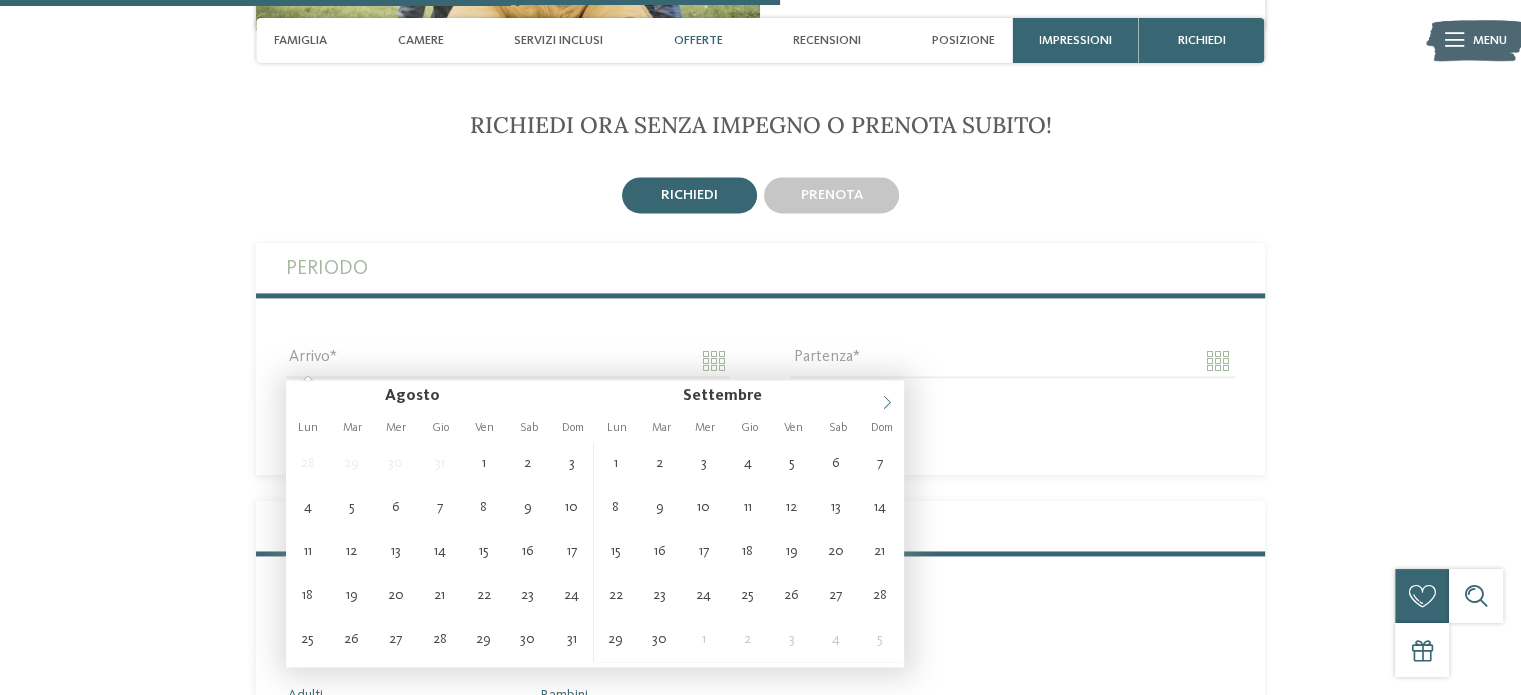 click 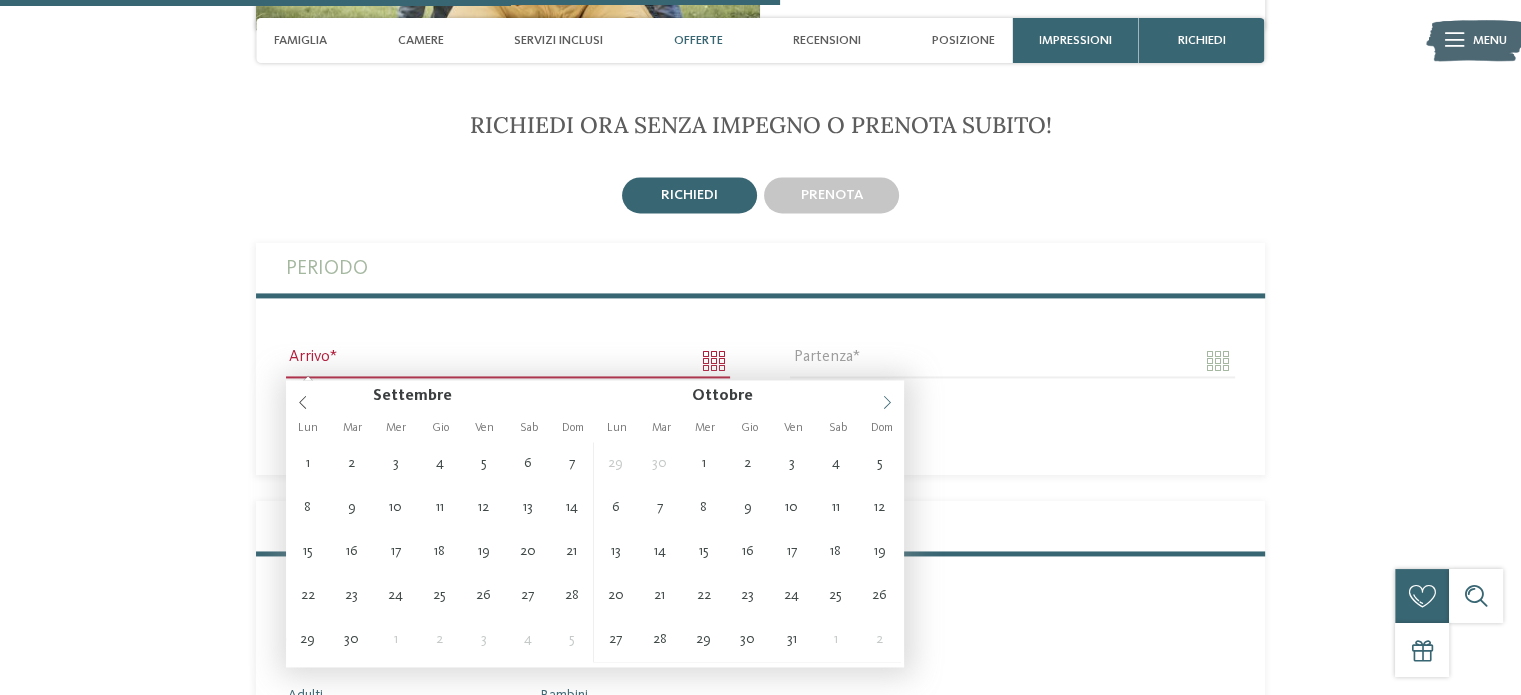 click 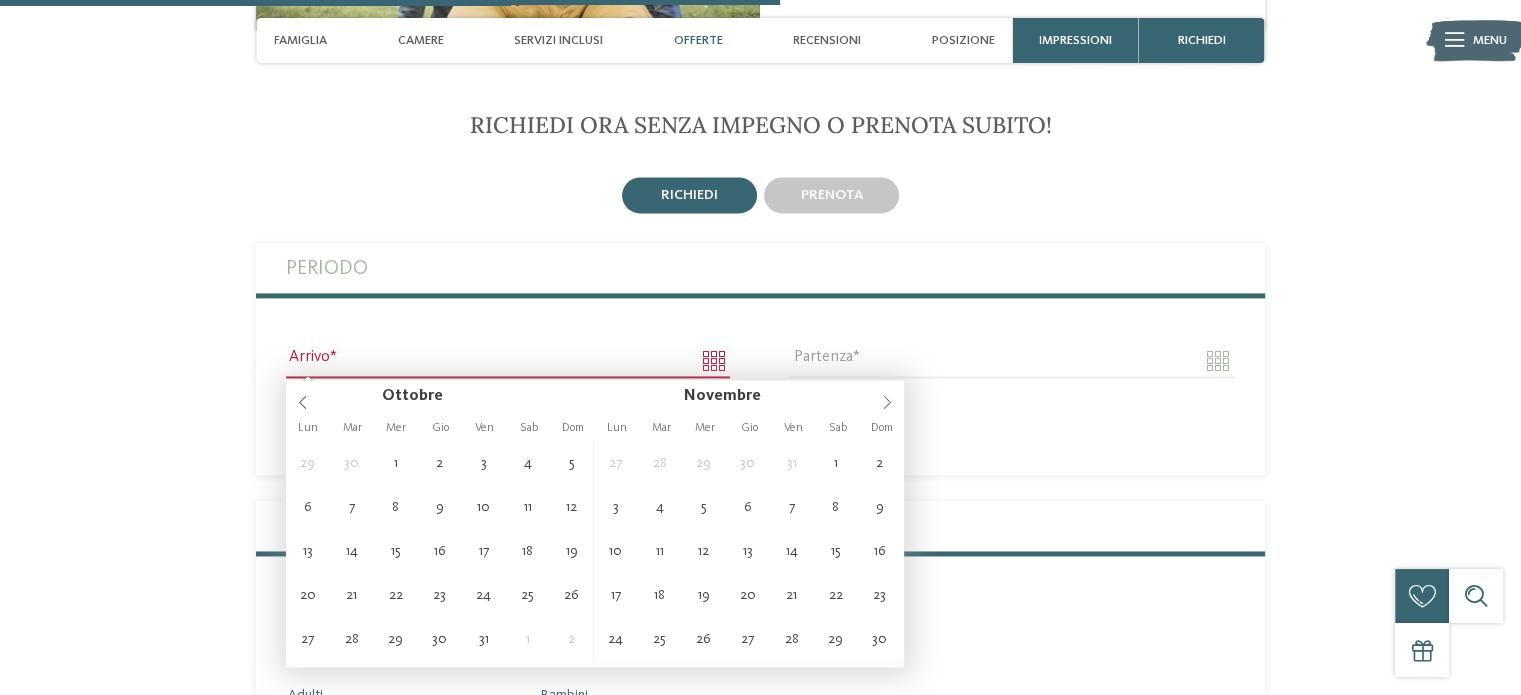 click 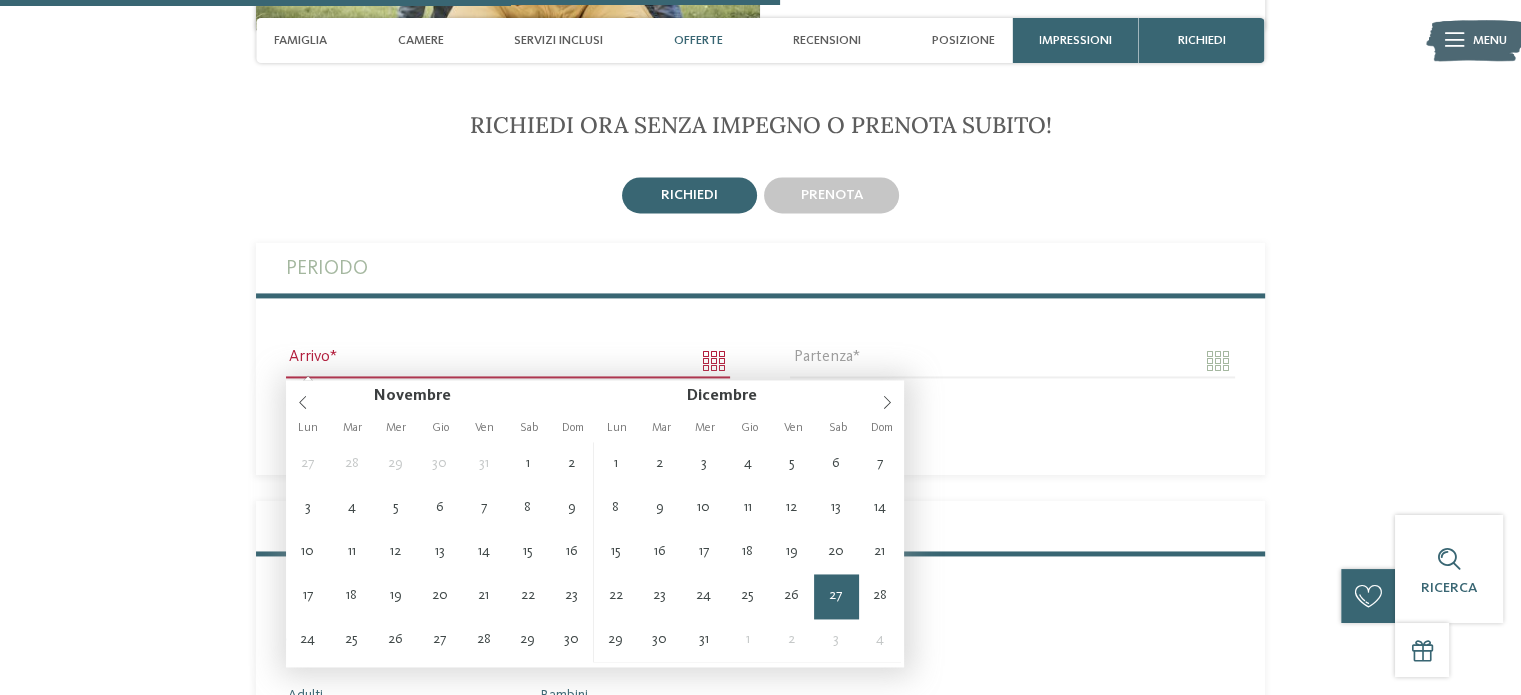 type on "**********" 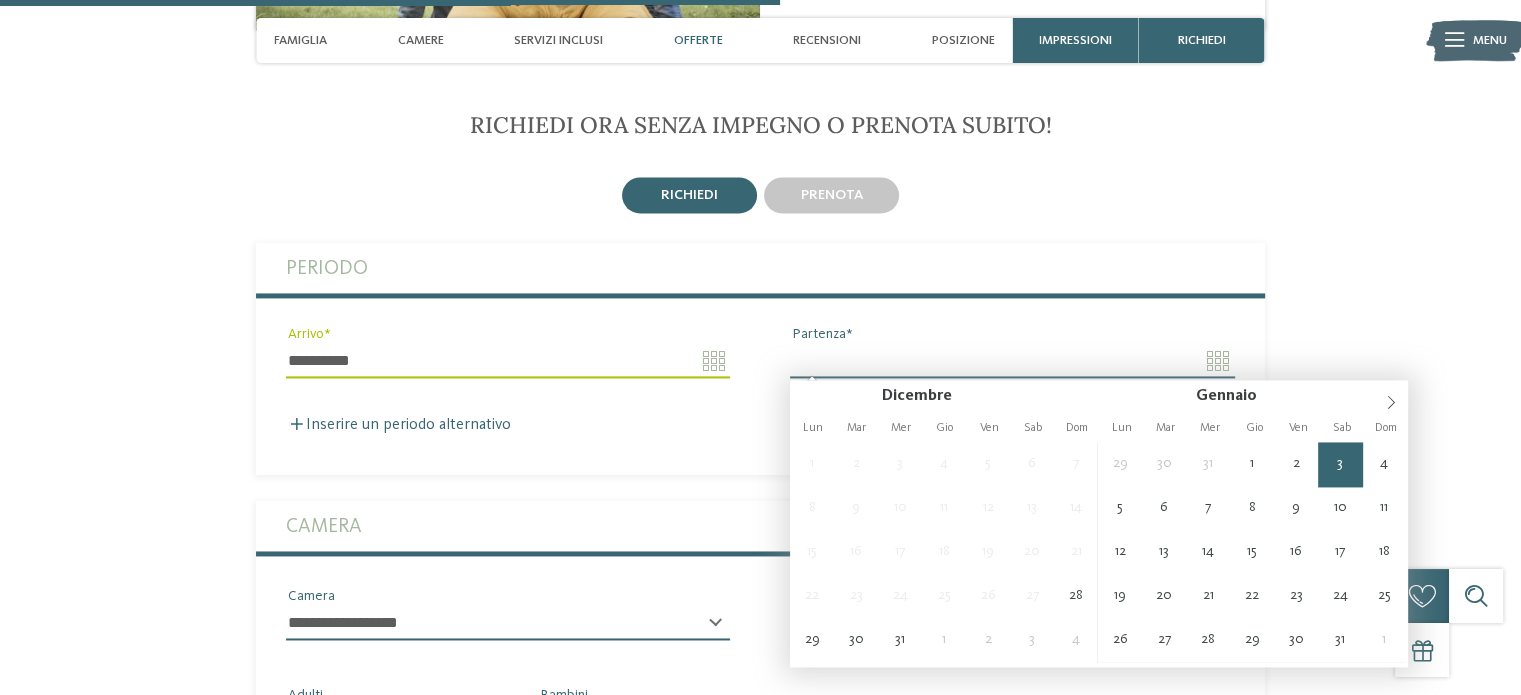 type on "**********" 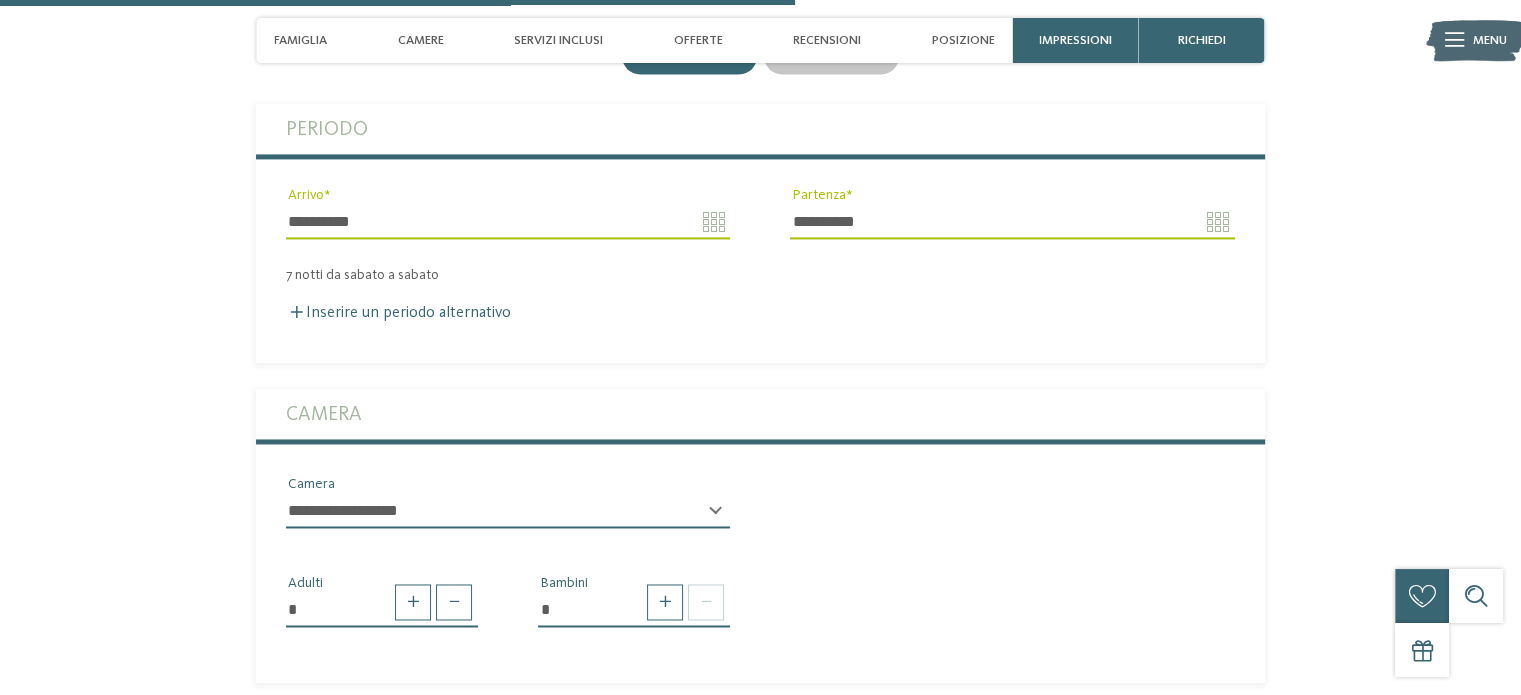 scroll, scrollTop: 3081, scrollLeft: 0, axis: vertical 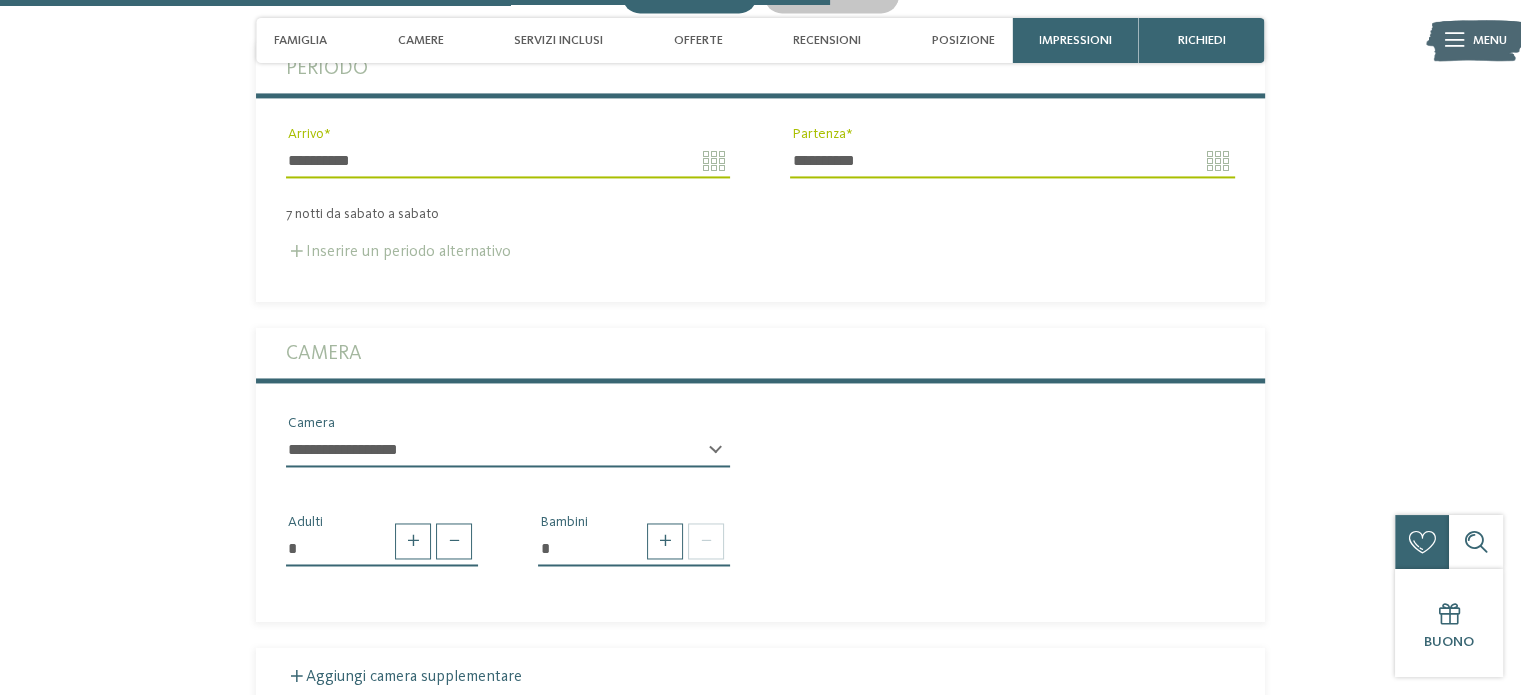 click on "Inserire un periodo alternativo" at bounding box center (398, 252) 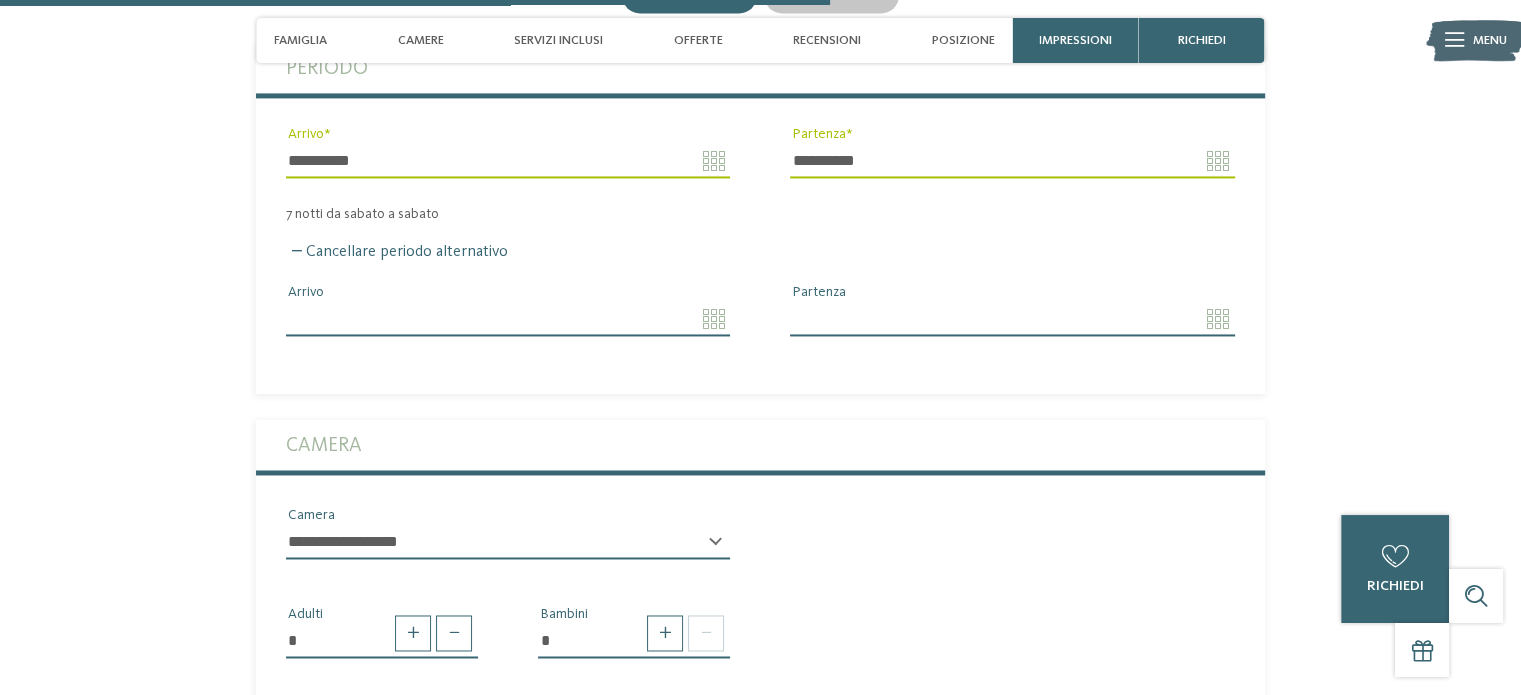 click on "Solo un momento – il sito web sta caricando …
DE
IT" at bounding box center (760, 133) 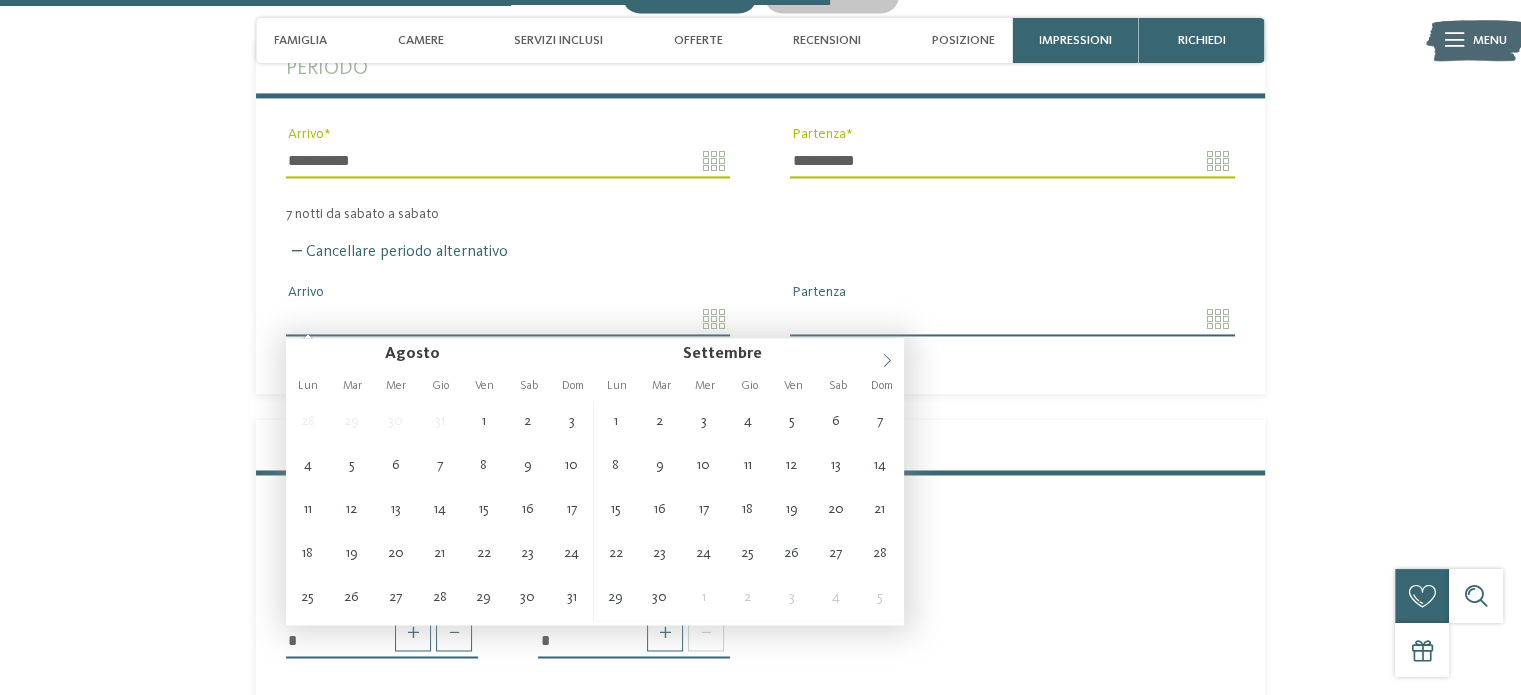 click 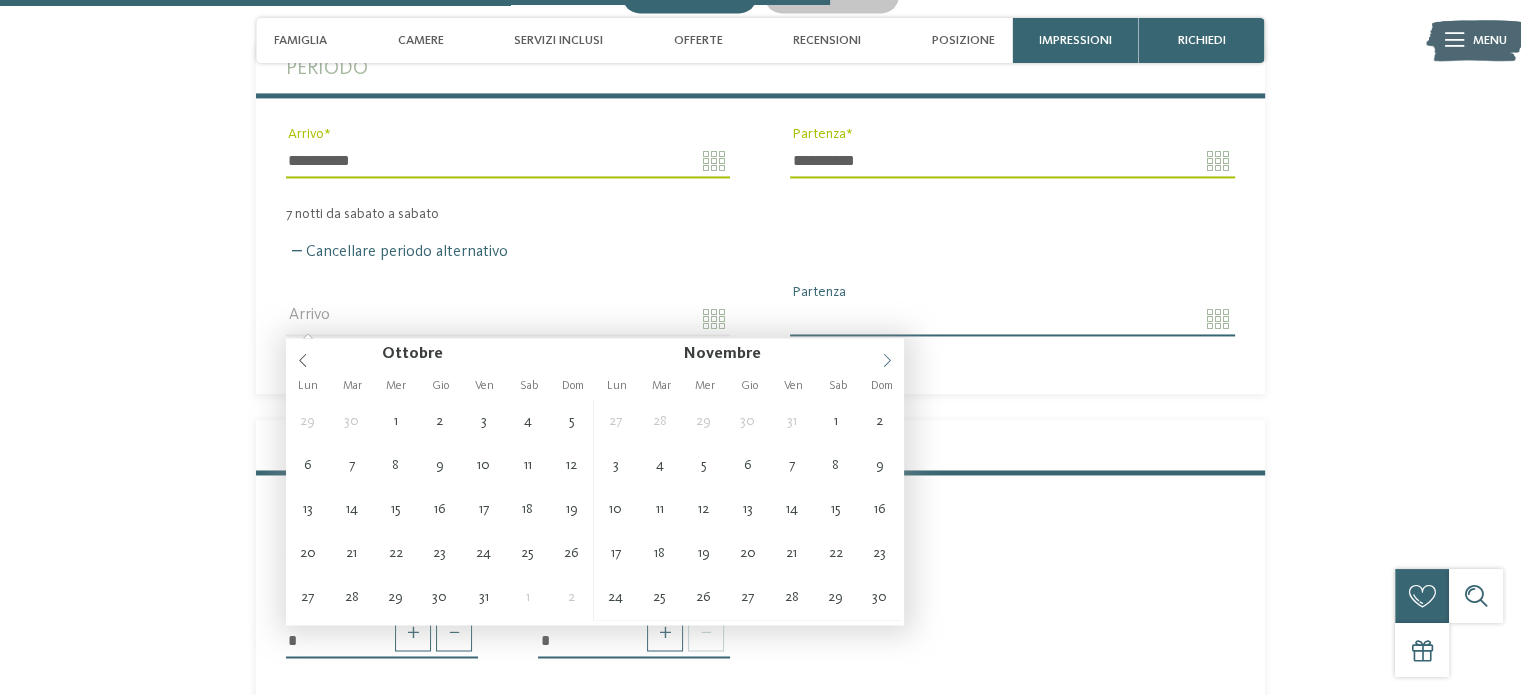 click 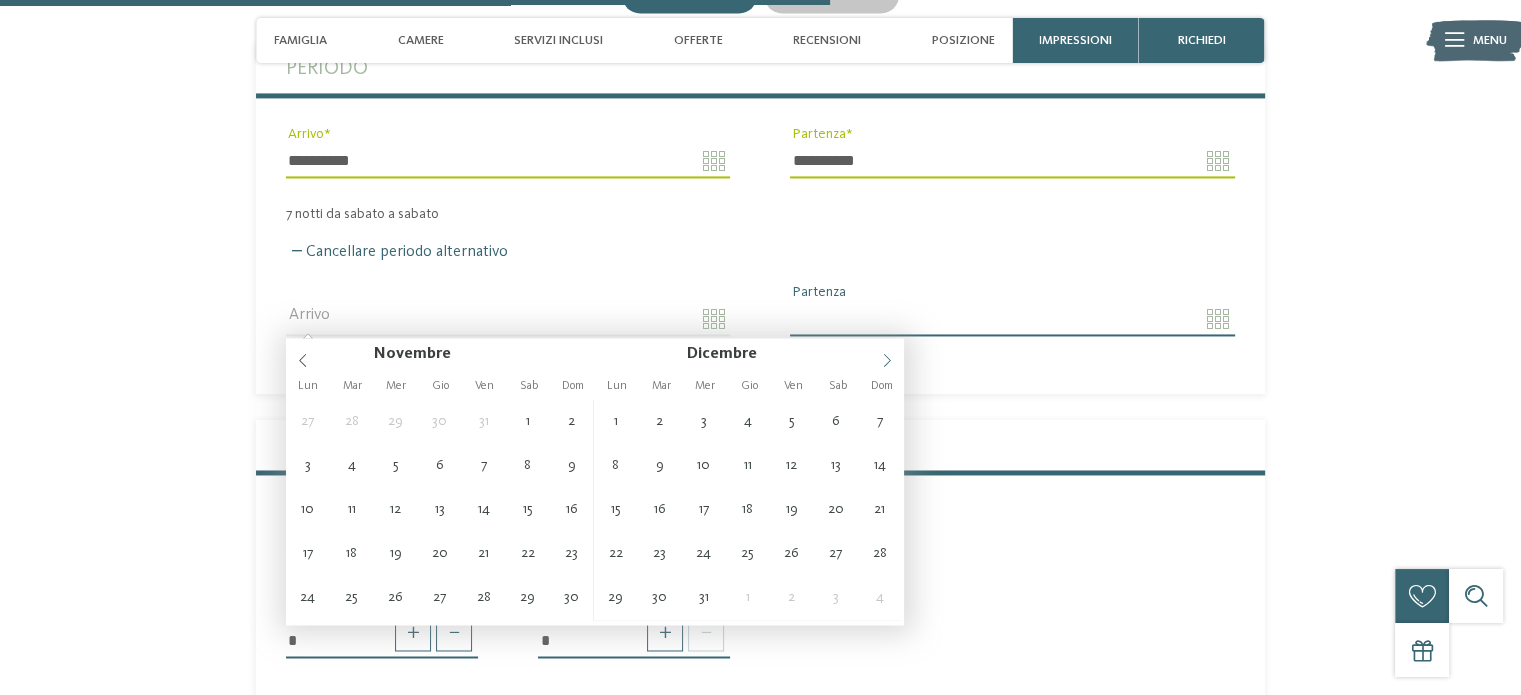 click 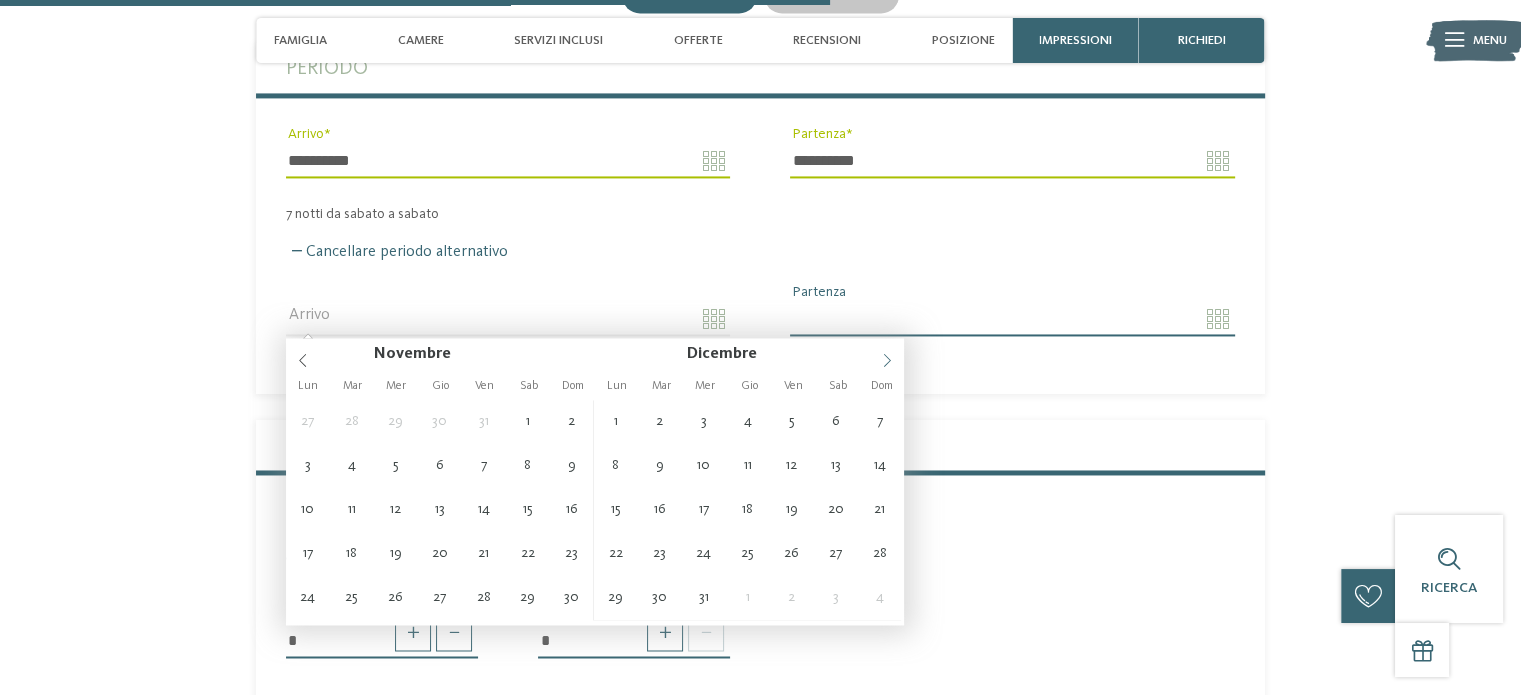 type on "****" 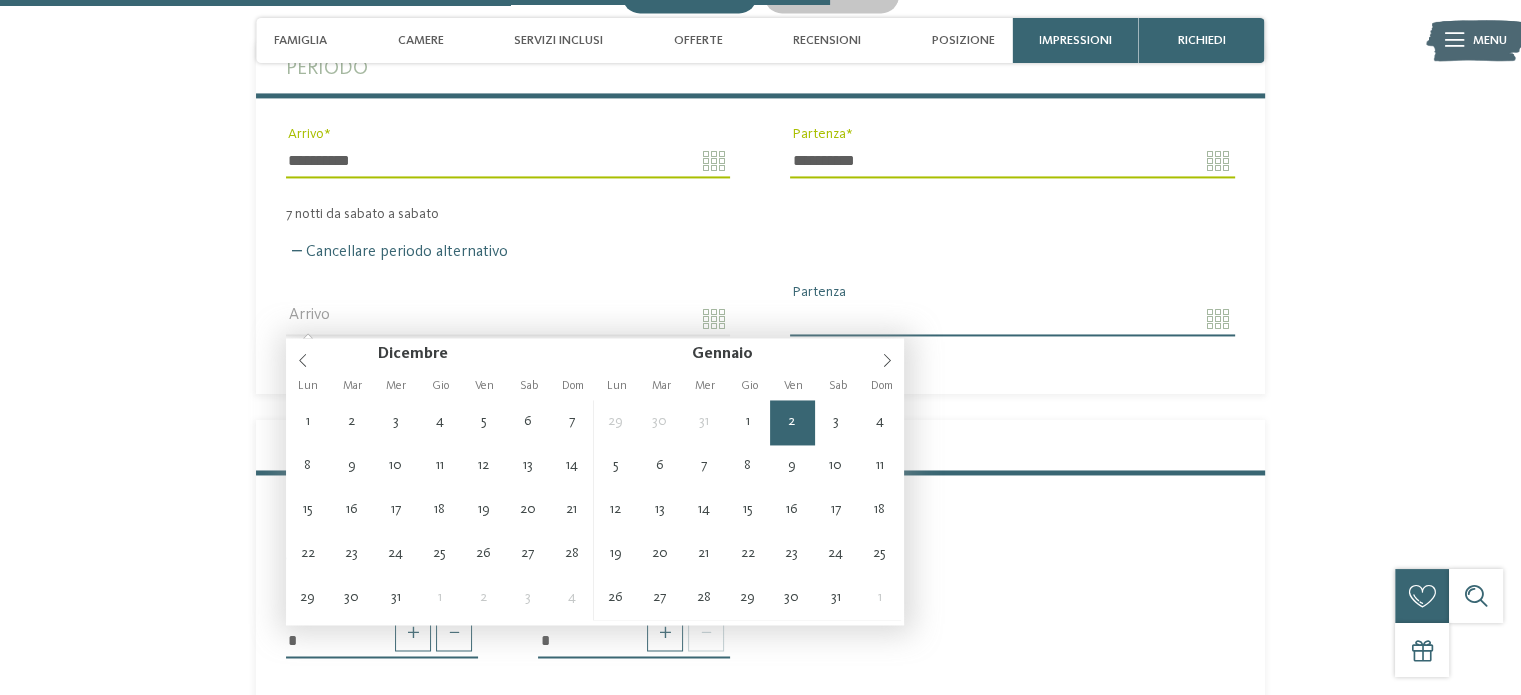 type on "**********" 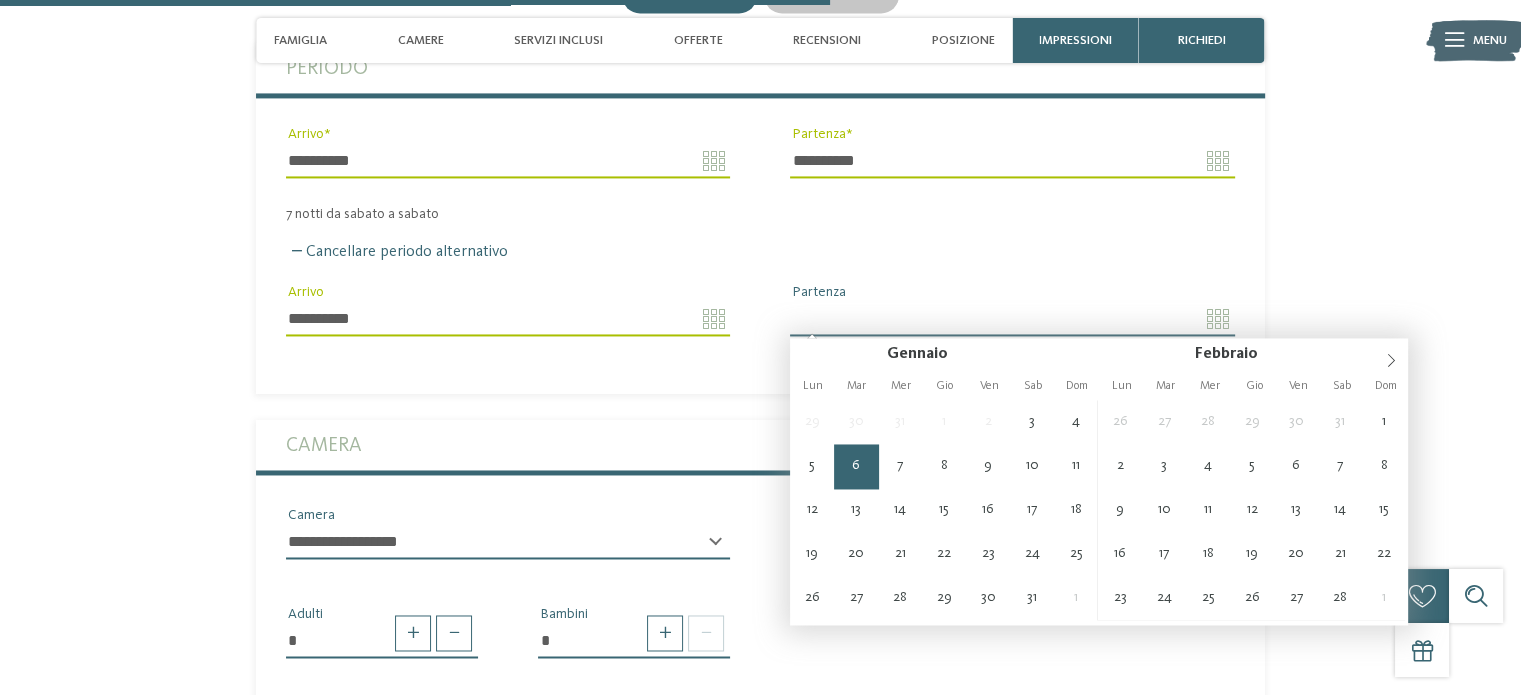 type on "**********" 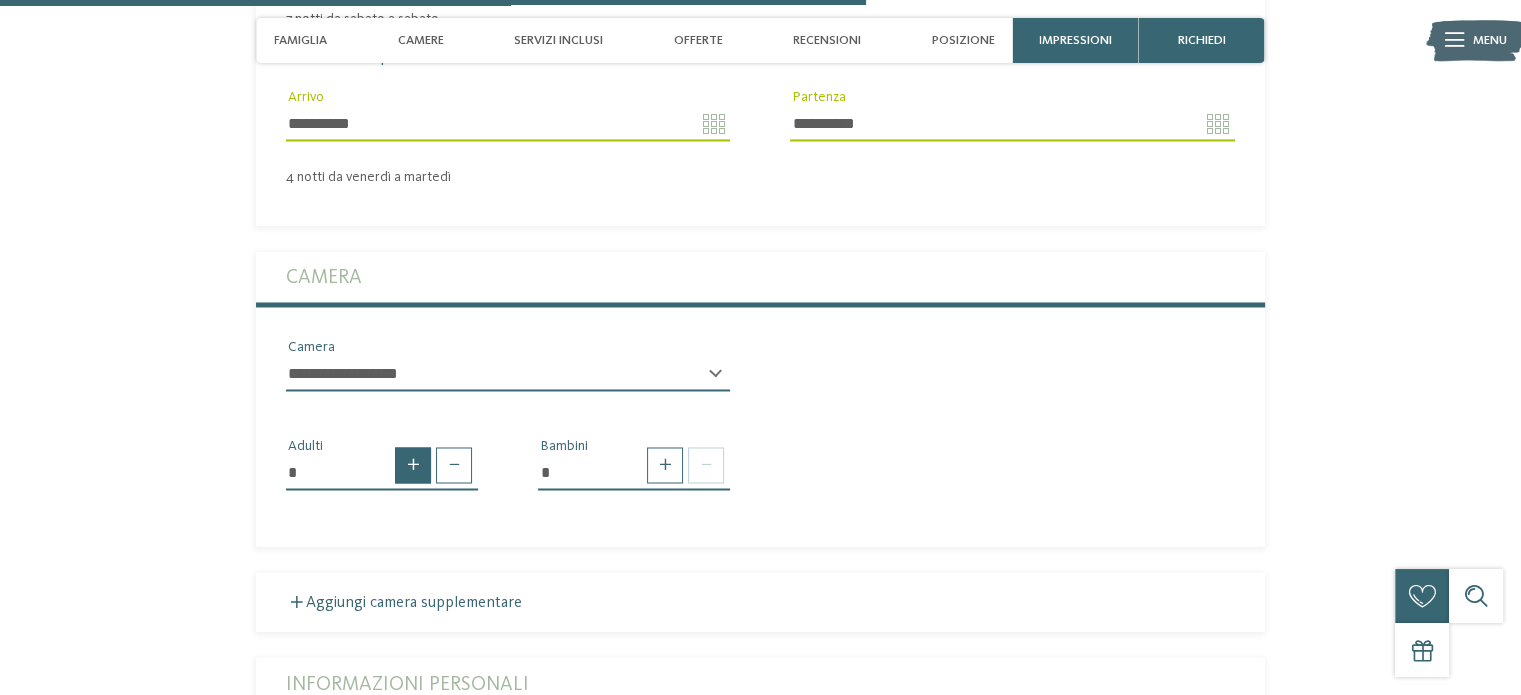 scroll, scrollTop: 3281, scrollLeft: 0, axis: vertical 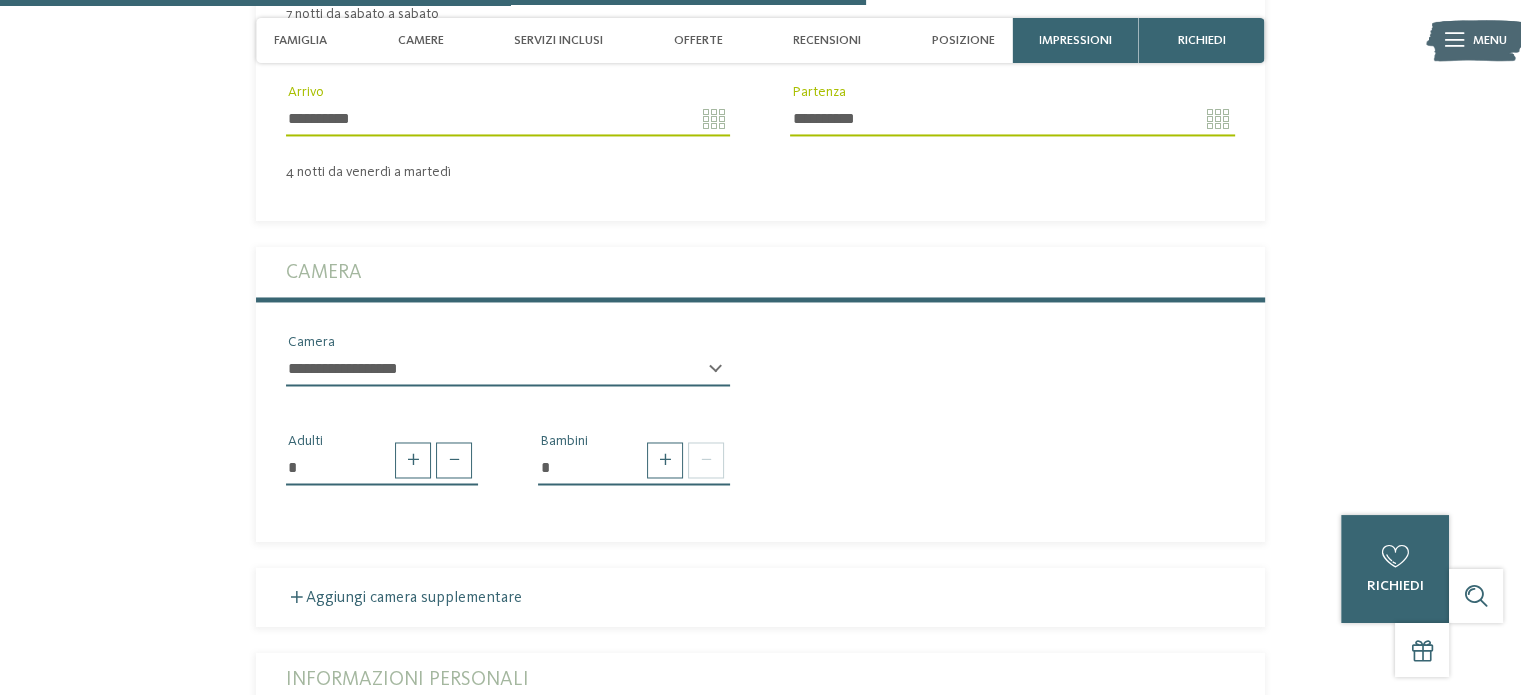 click on "**********" at bounding box center (508, 369) 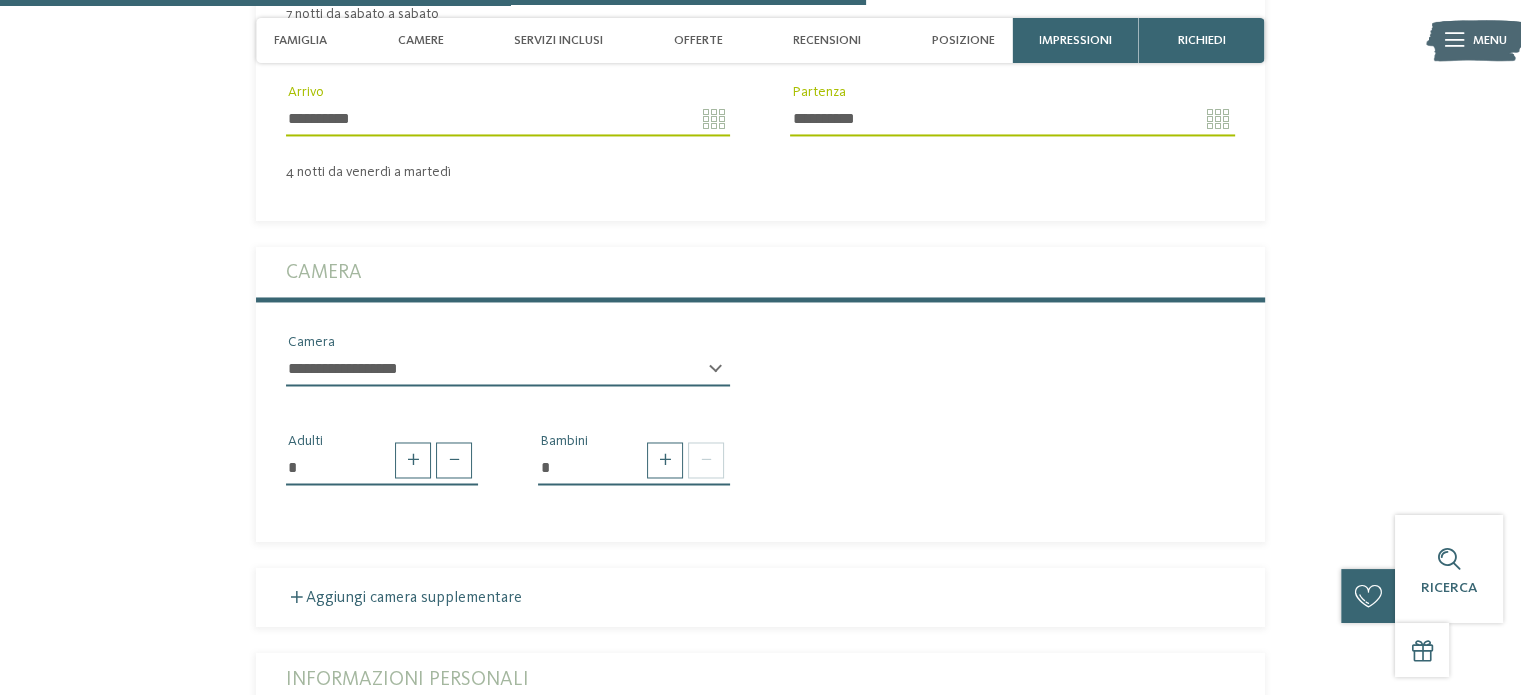 click on "Richiedi ora senza impegno o prenota subito!
richiedi
prenota 7" at bounding box center (760, 491) 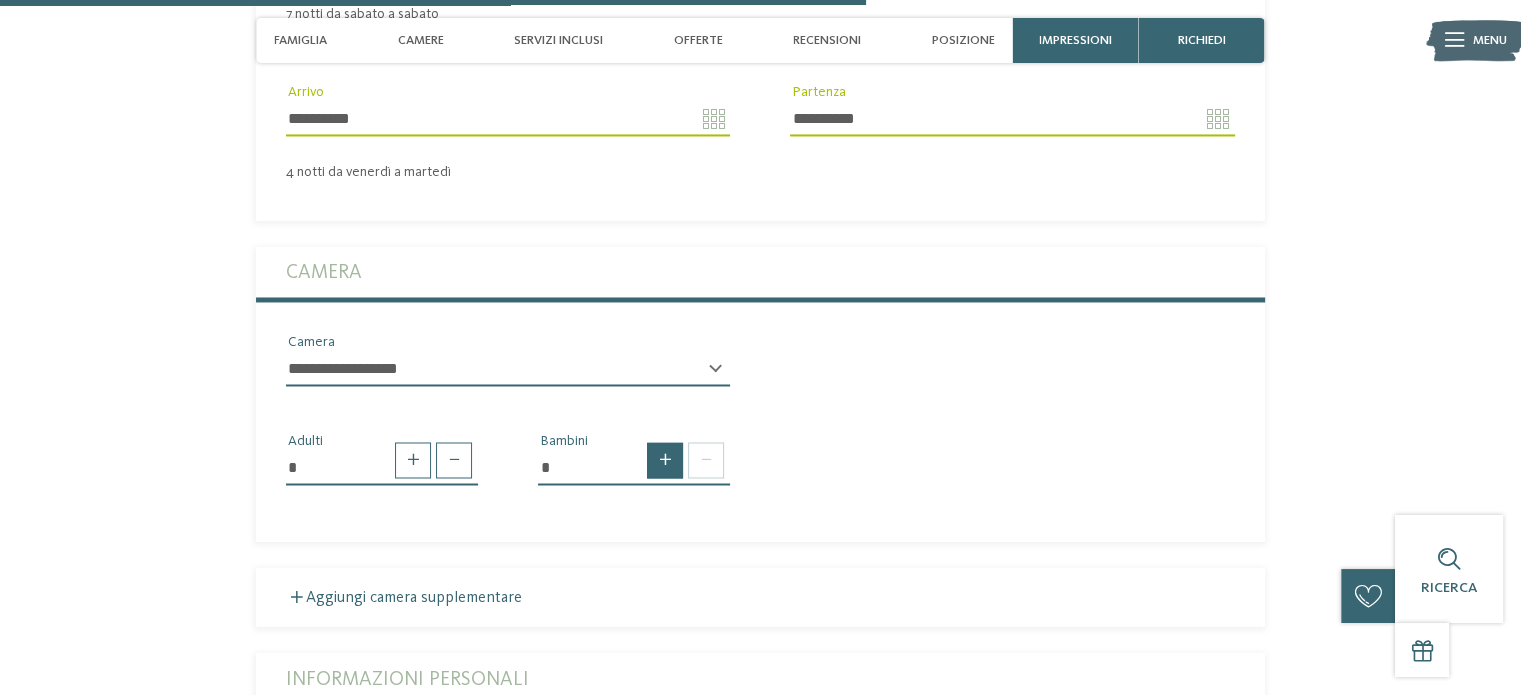 click at bounding box center (665, 460) 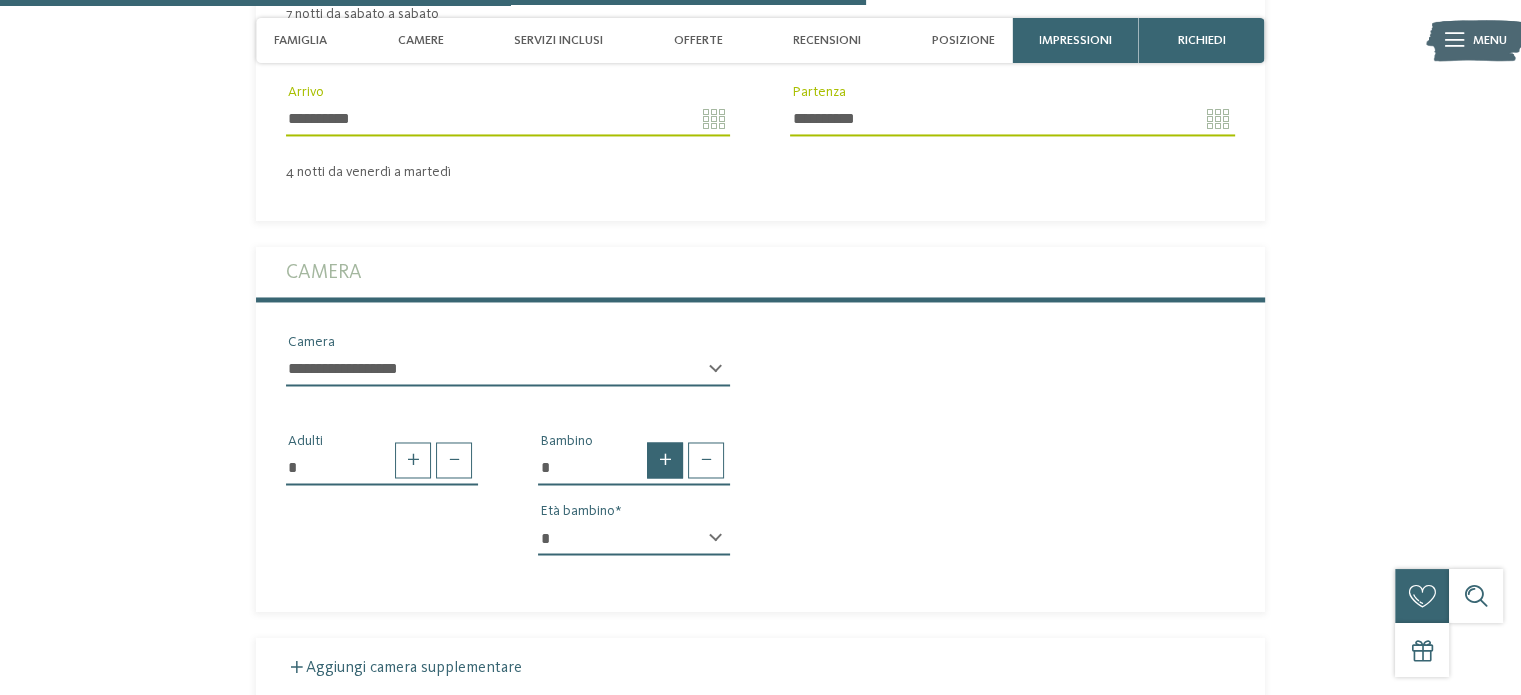 click at bounding box center [665, 460] 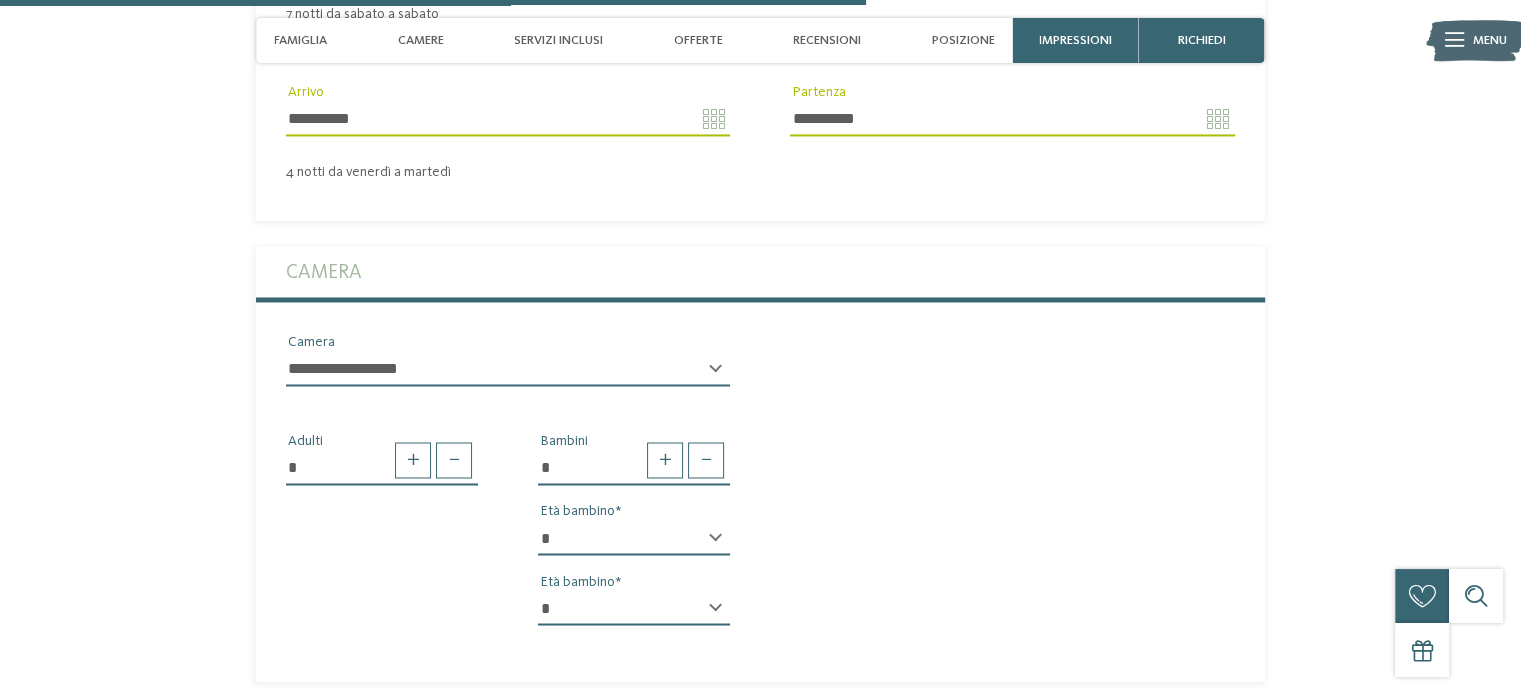 click on "* * * * * * * * * * * ** ** ** ** ** ** ** **" at bounding box center [634, 538] 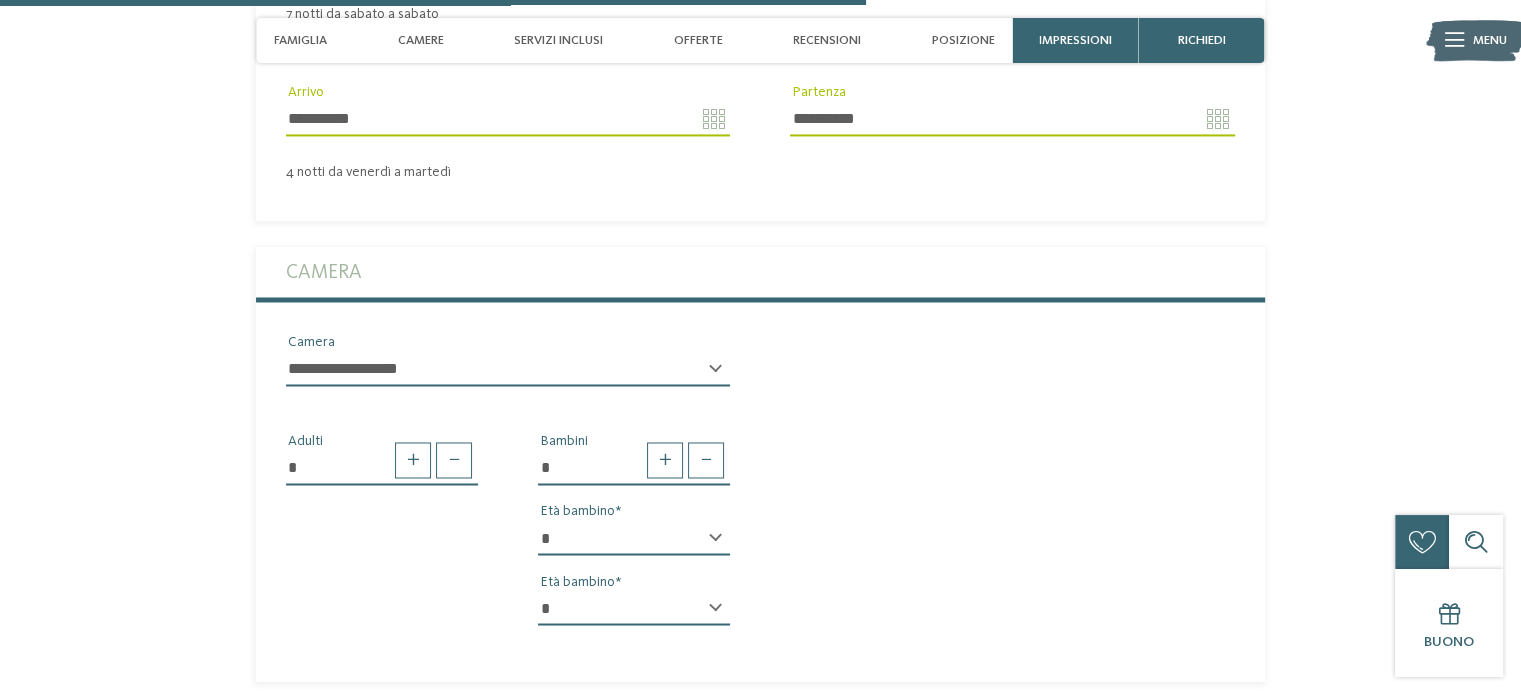 click on "* * * * * * * * * * * ** ** ** ** ** ** ** **" at bounding box center (634, 608) 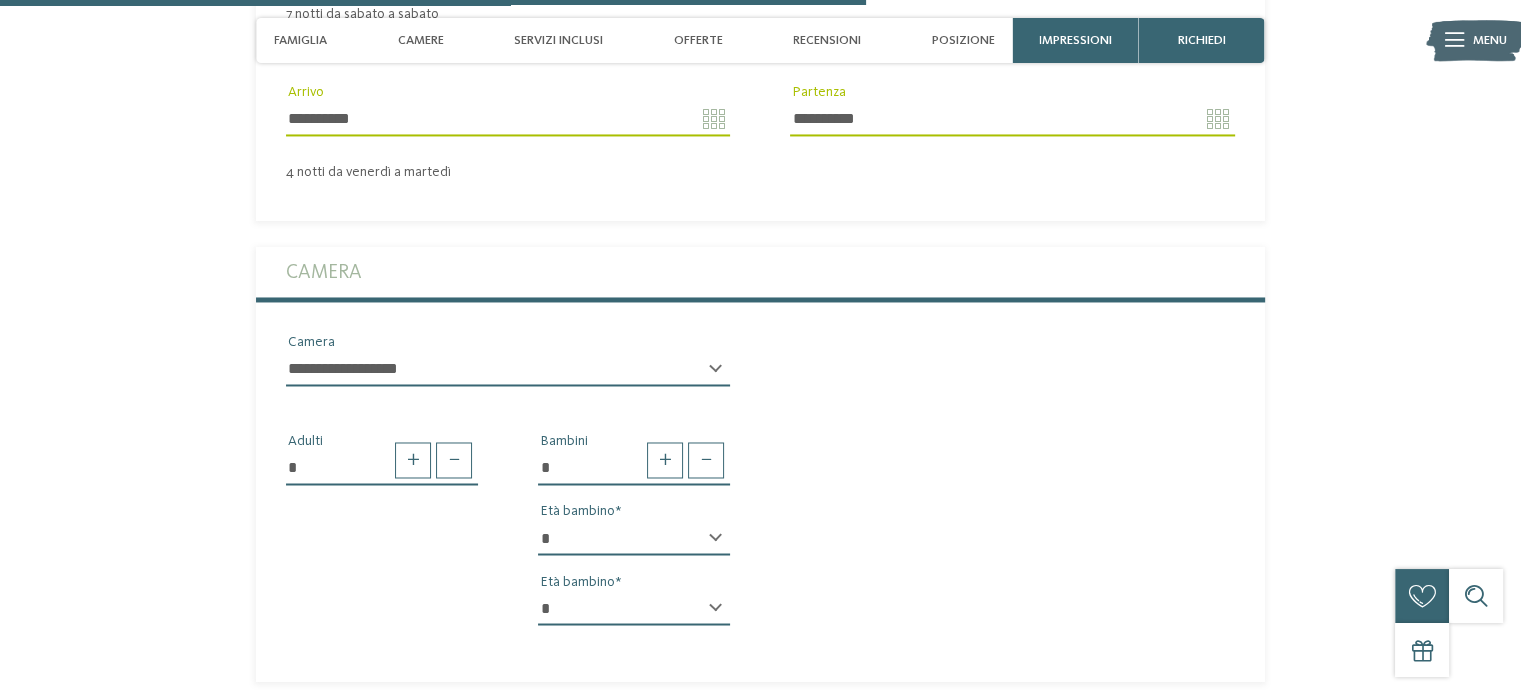 select on "**" 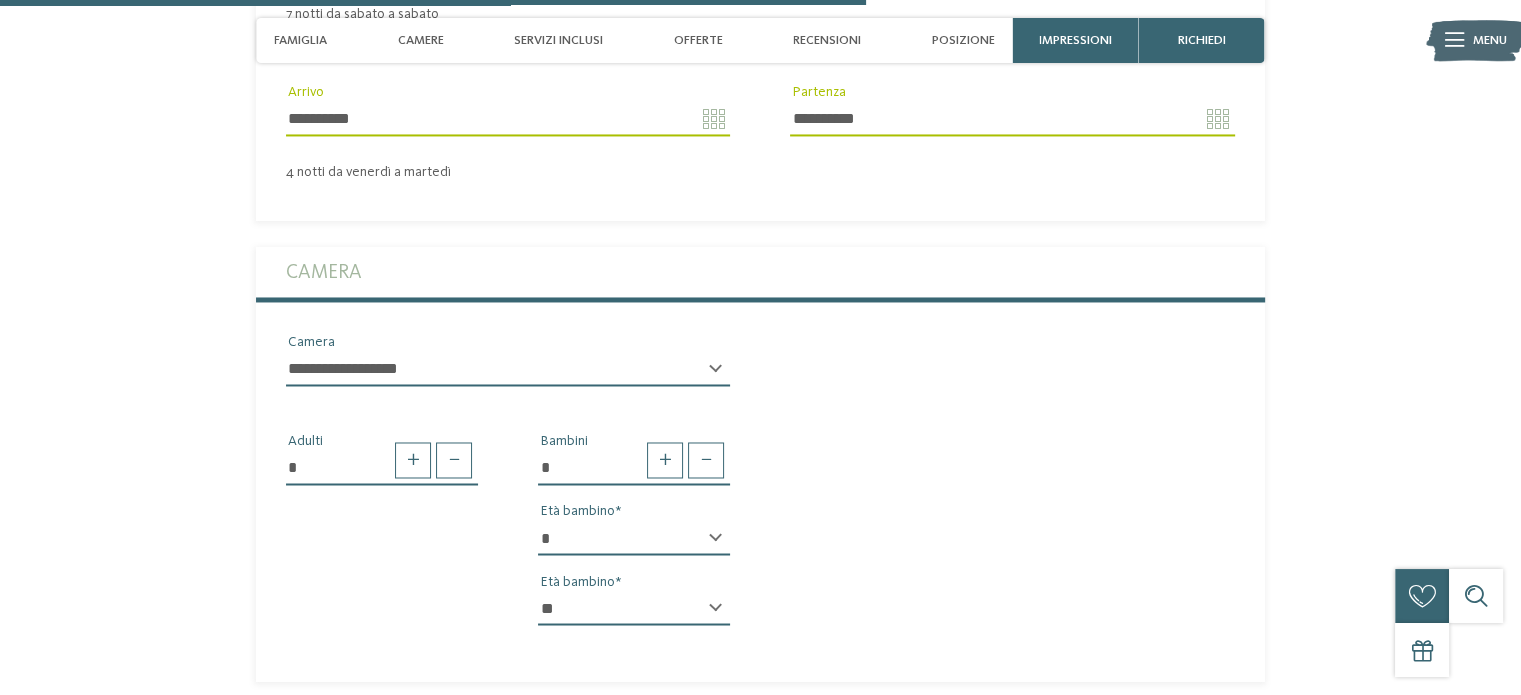 click on "* * * * * * * * * * * ** ** ** ** ** ** ** **" at bounding box center (634, 608) 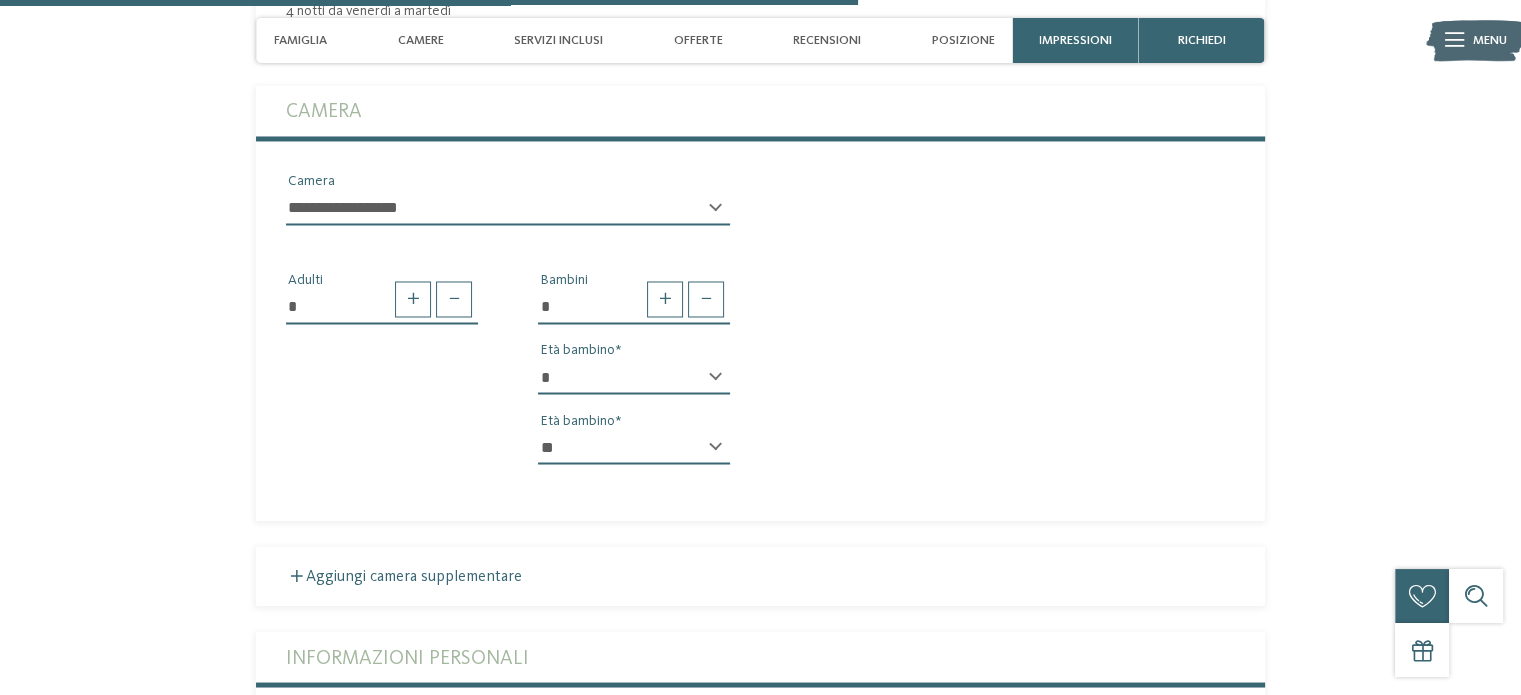 scroll, scrollTop: 3481, scrollLeft: 0, axis: vertical 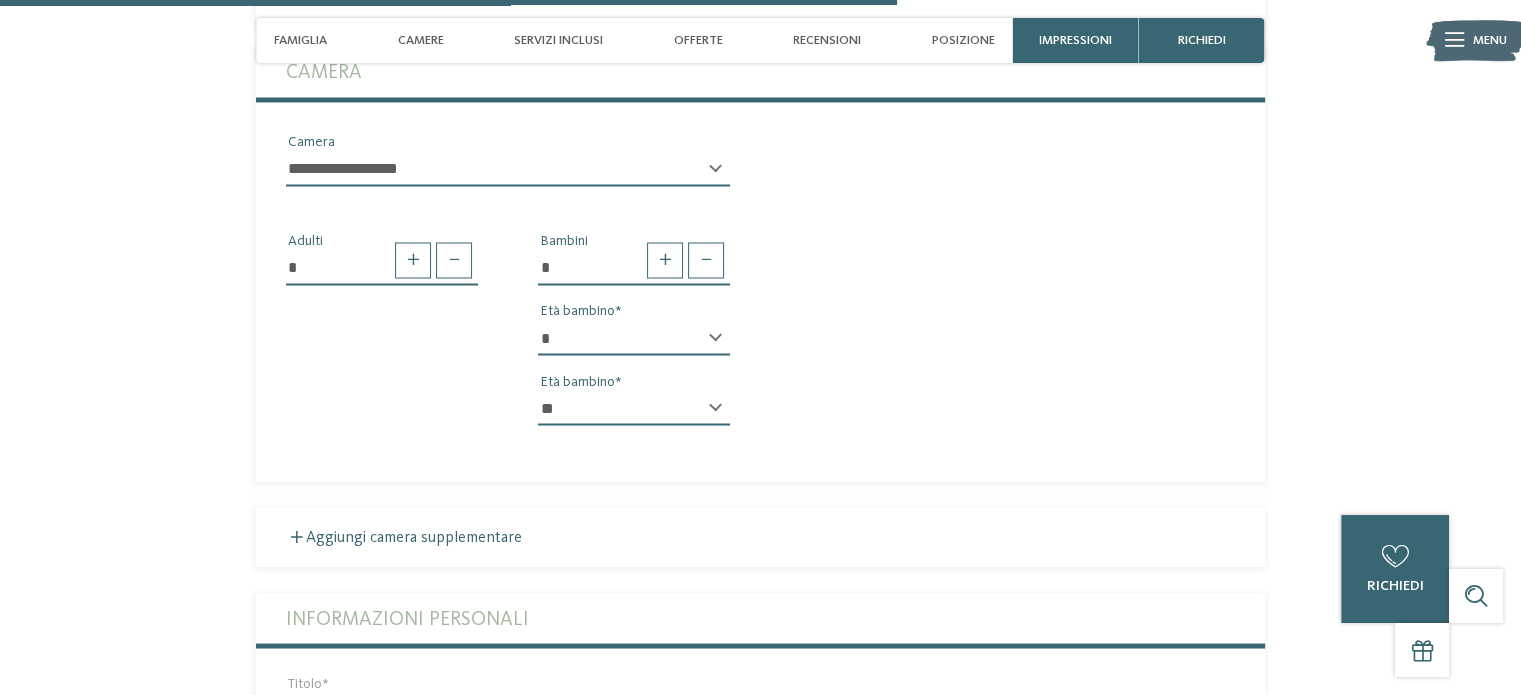 click on "* * * * * * * * * * * ** ** ** ** ** ** ** **" at bounding box center (634, 338) 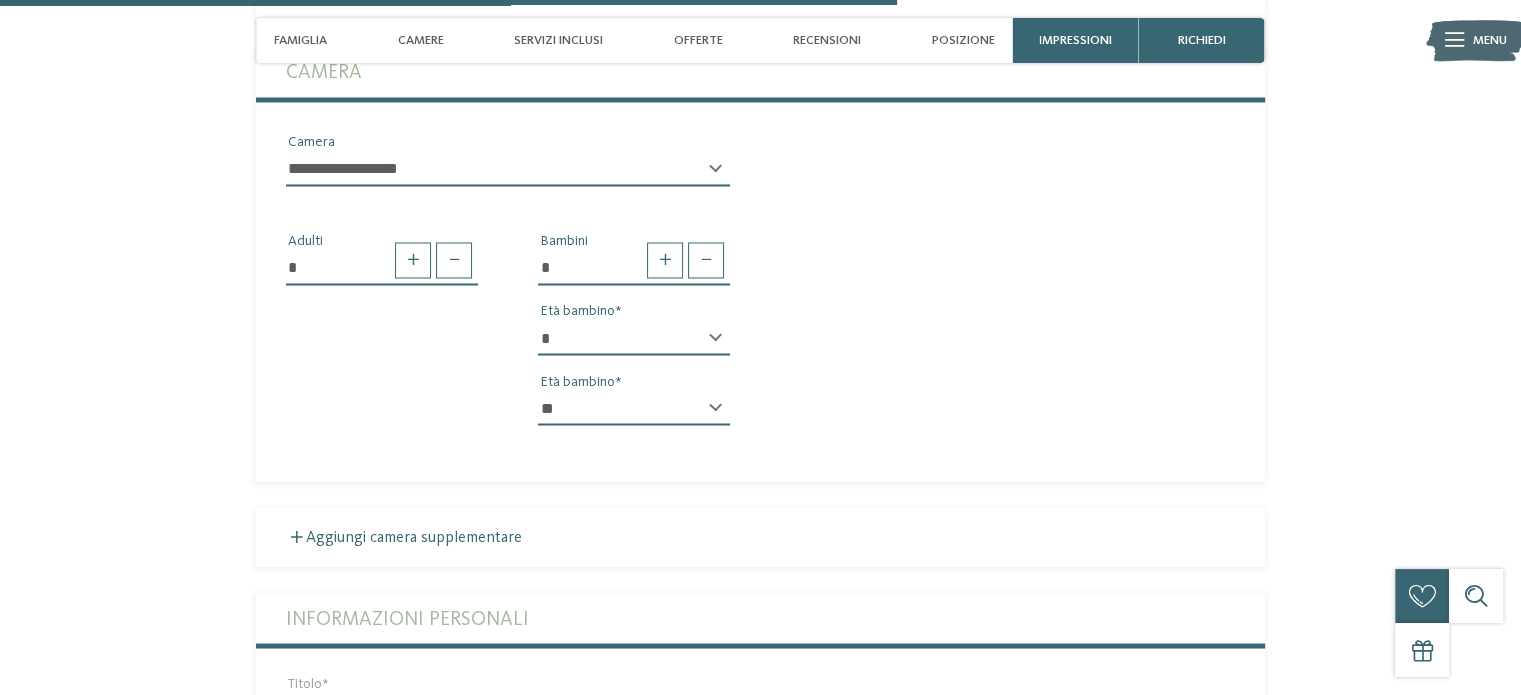 select on "**" 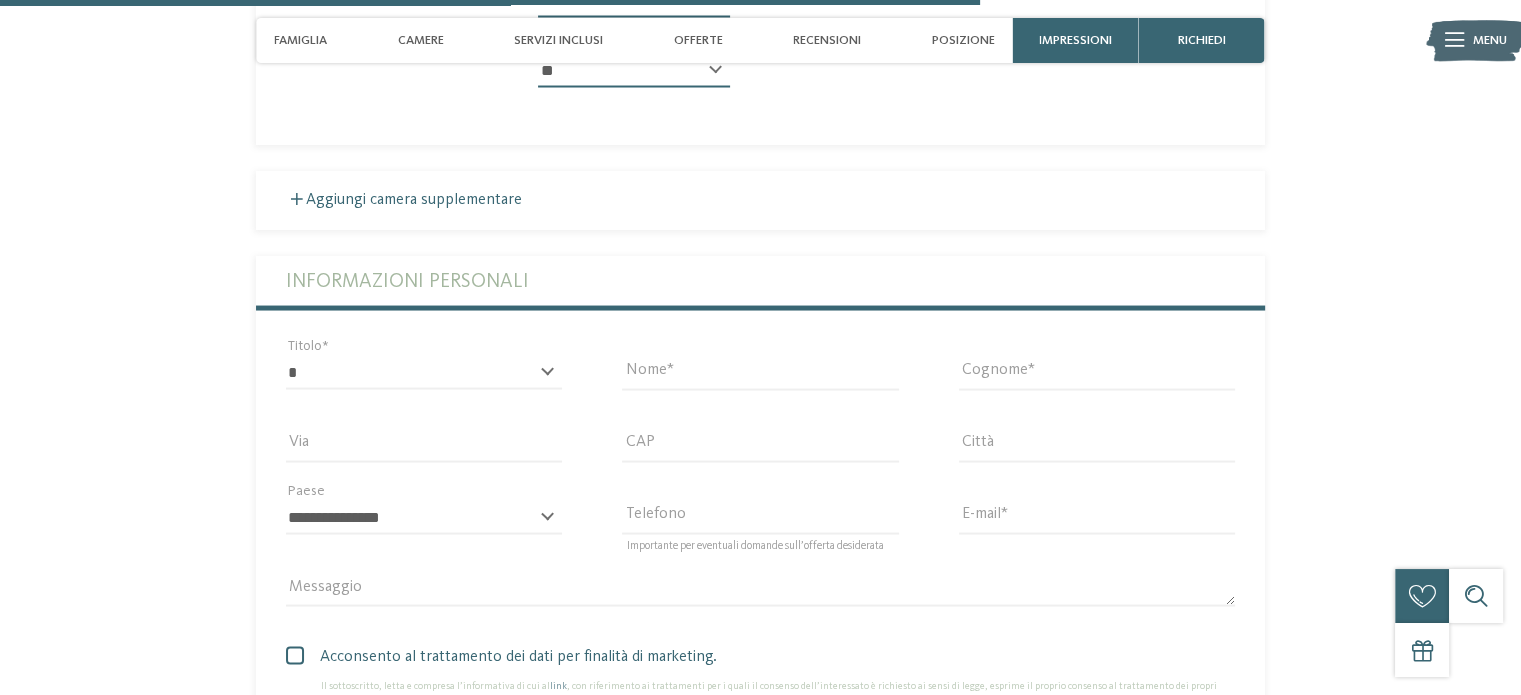 scroll, scrollTop: 3881, scrollLeft: 0, axis: vertical 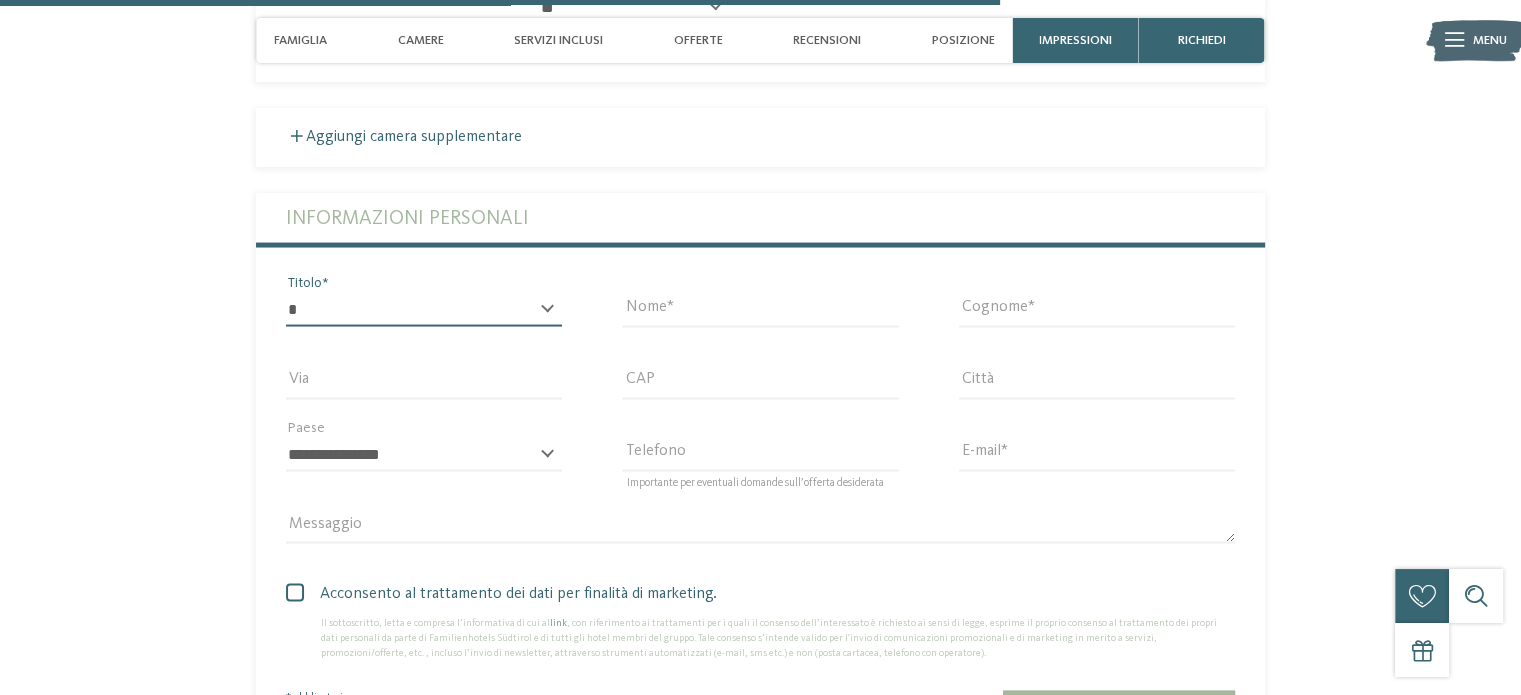 click on "* ****** ******* ******** ******" at bounding box center (424, 310) 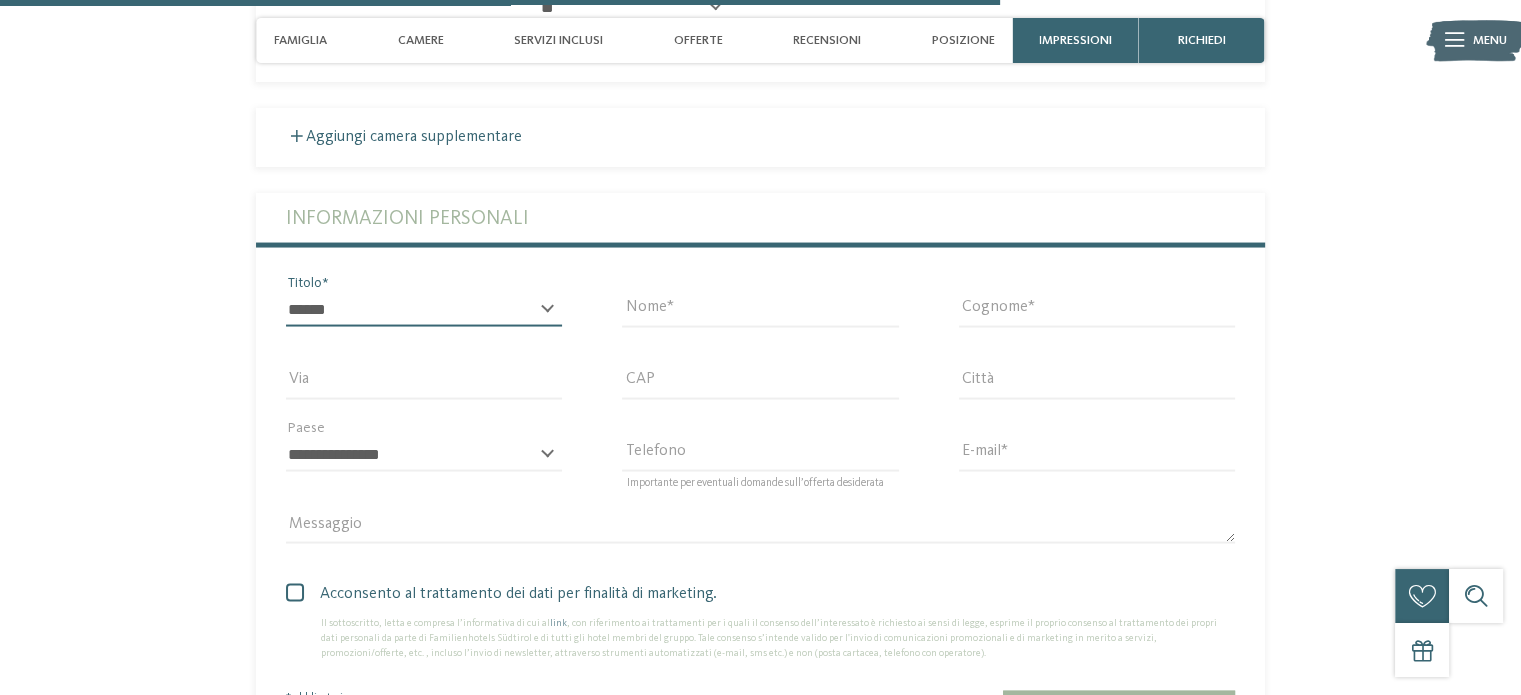 click on "* ****** ******* ******** ******" at bounding box center (424, 310) 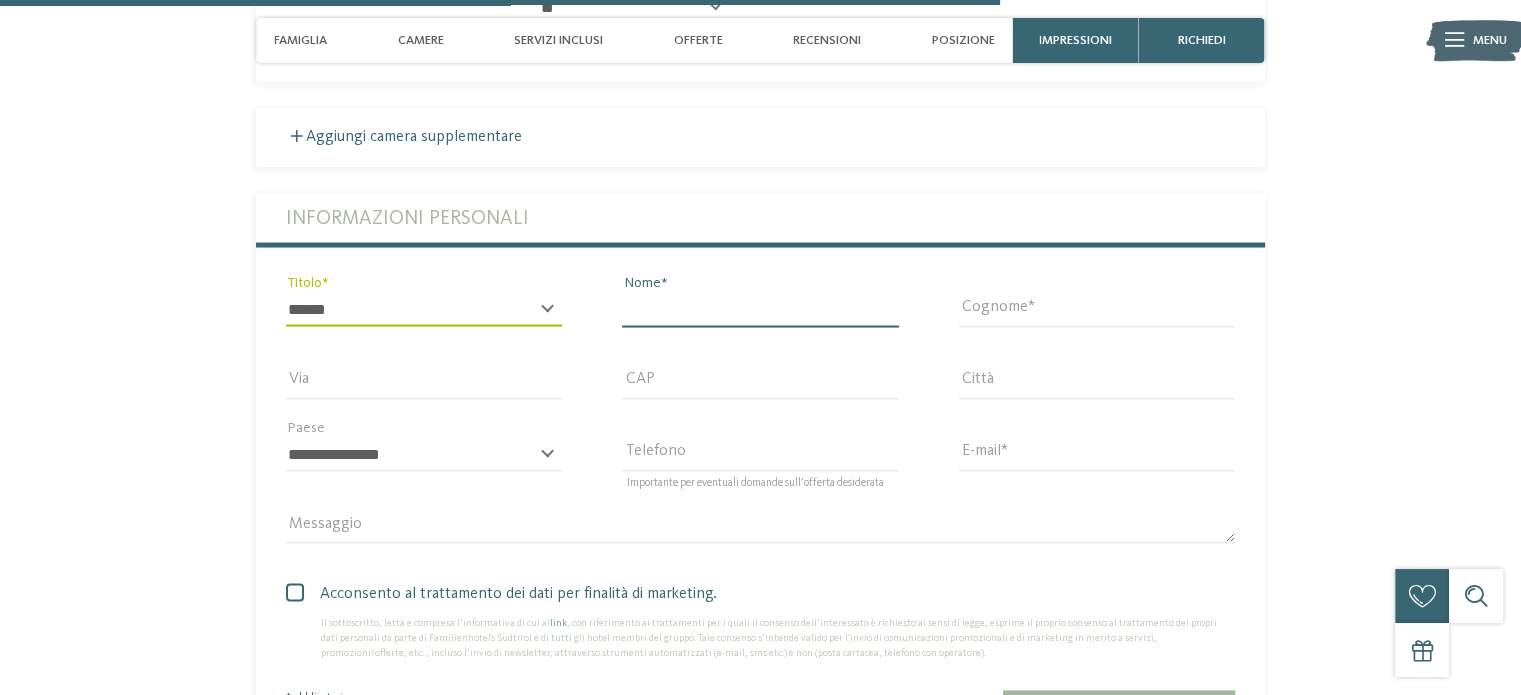 click on "Nome" at bounding box center (760, 310) 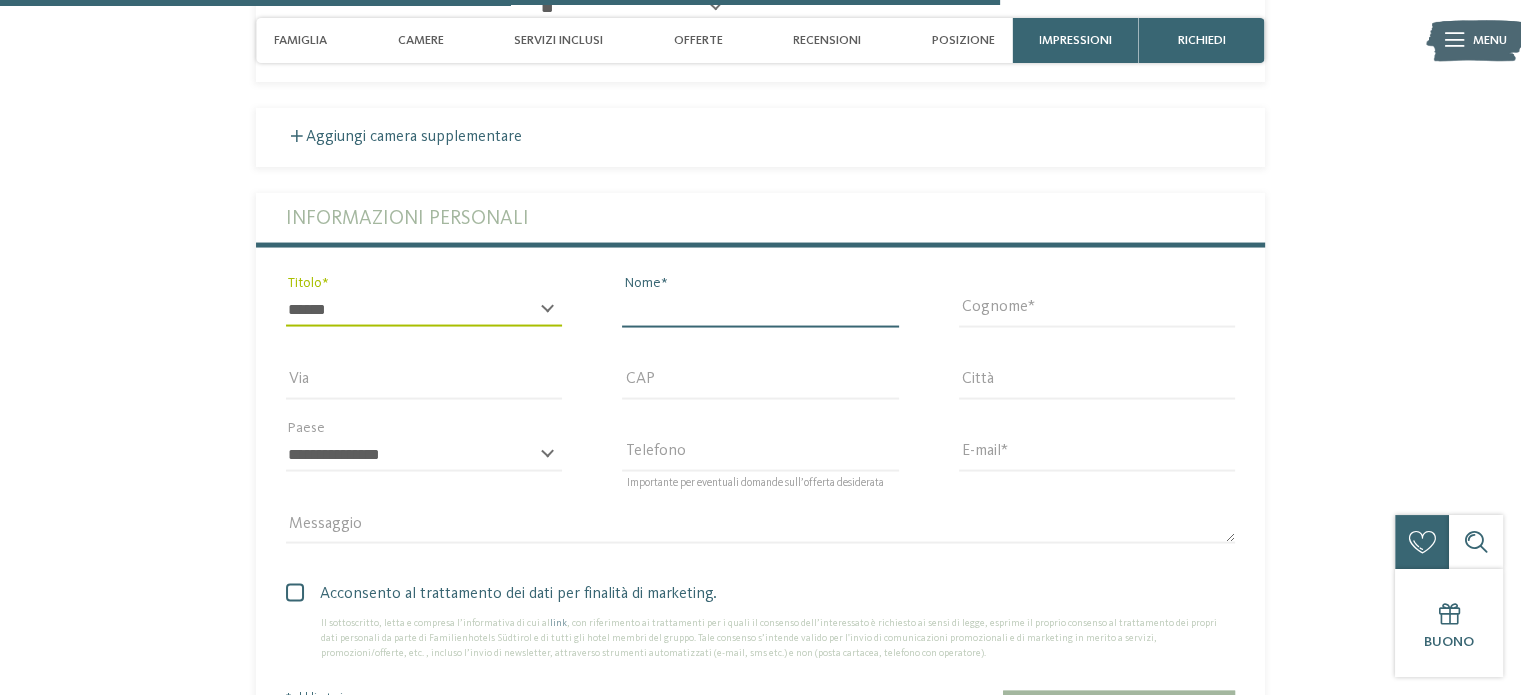 type on "********" 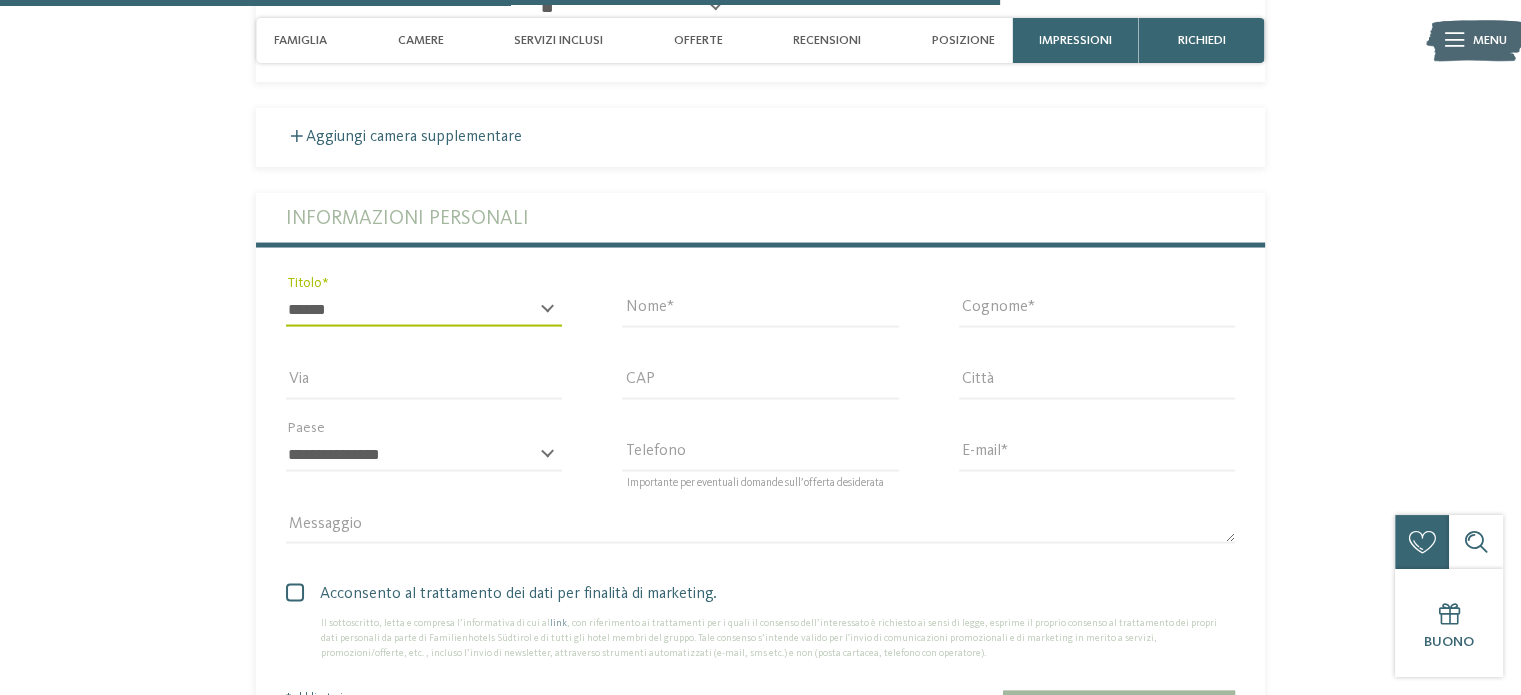 type on "********" 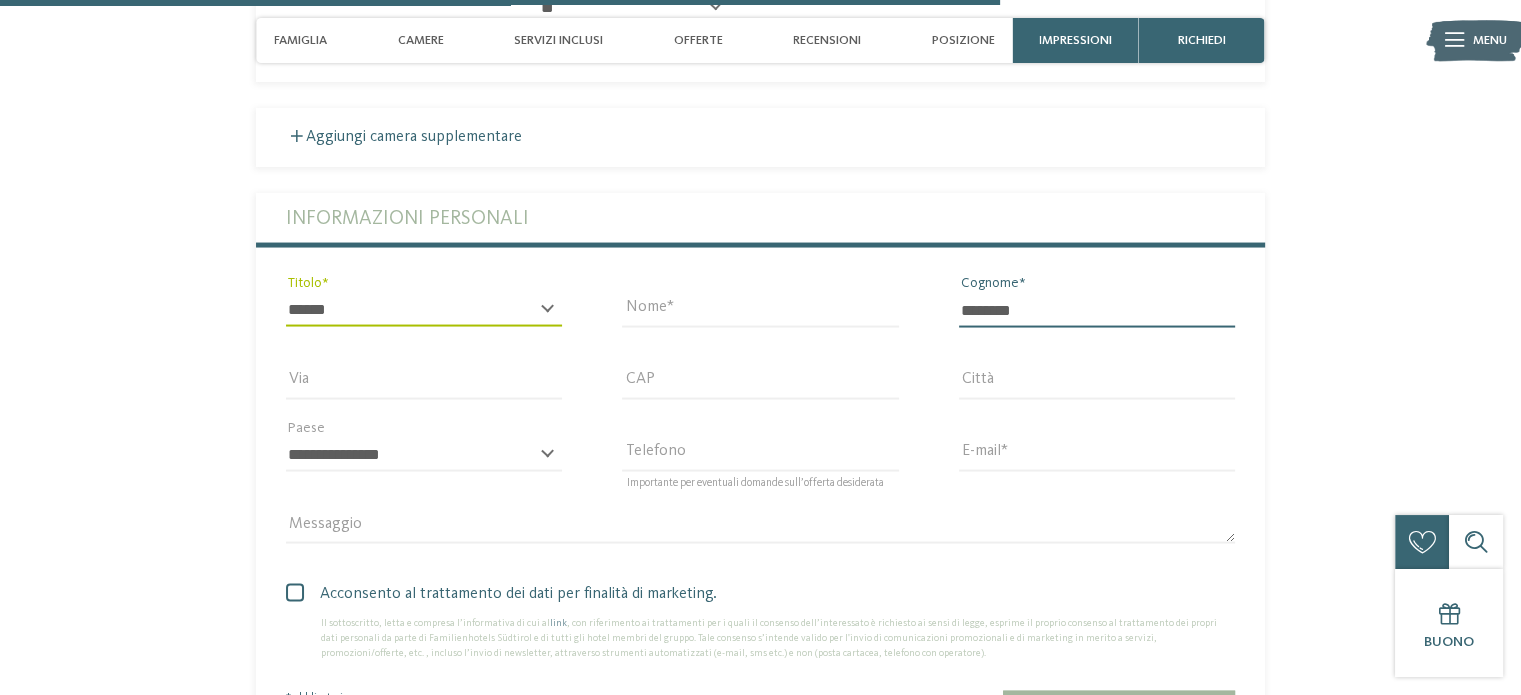 type on "**********" 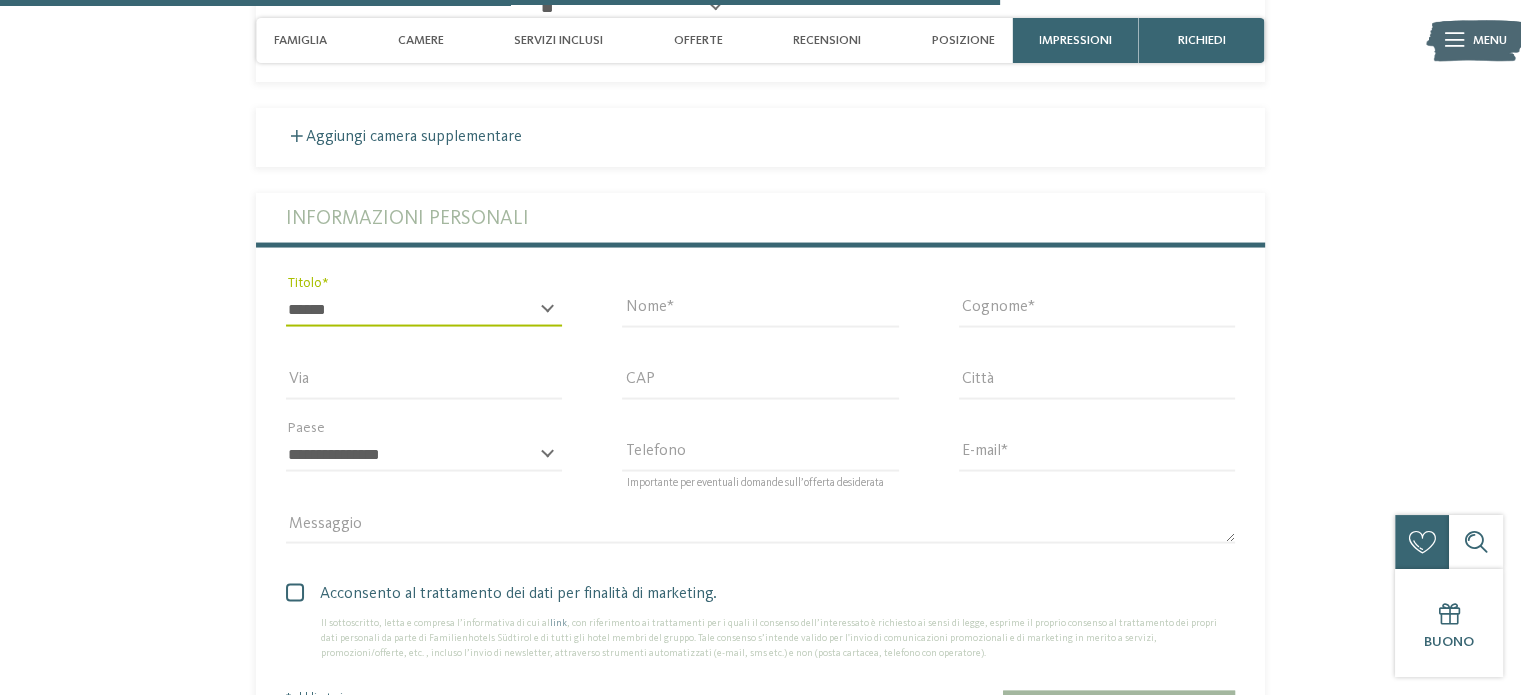 type on "*****" 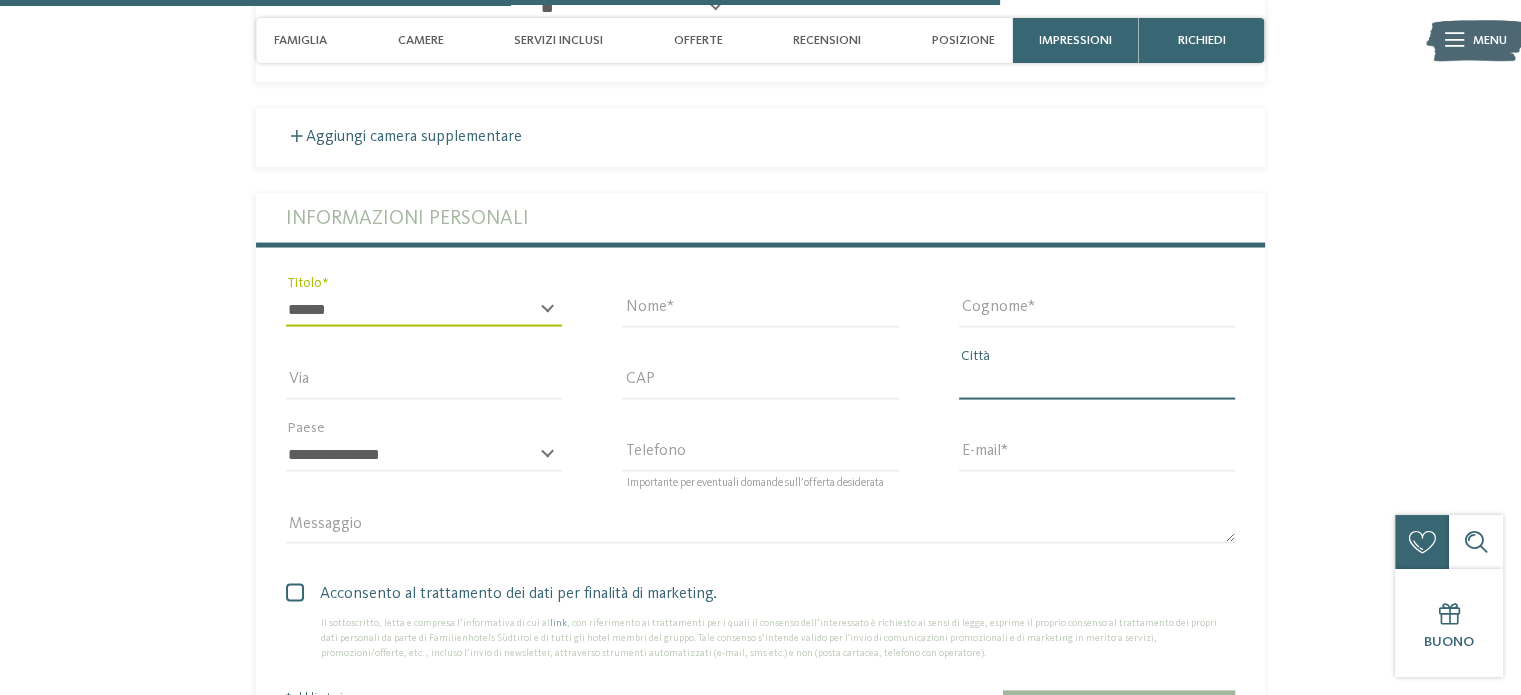 type on "*********" 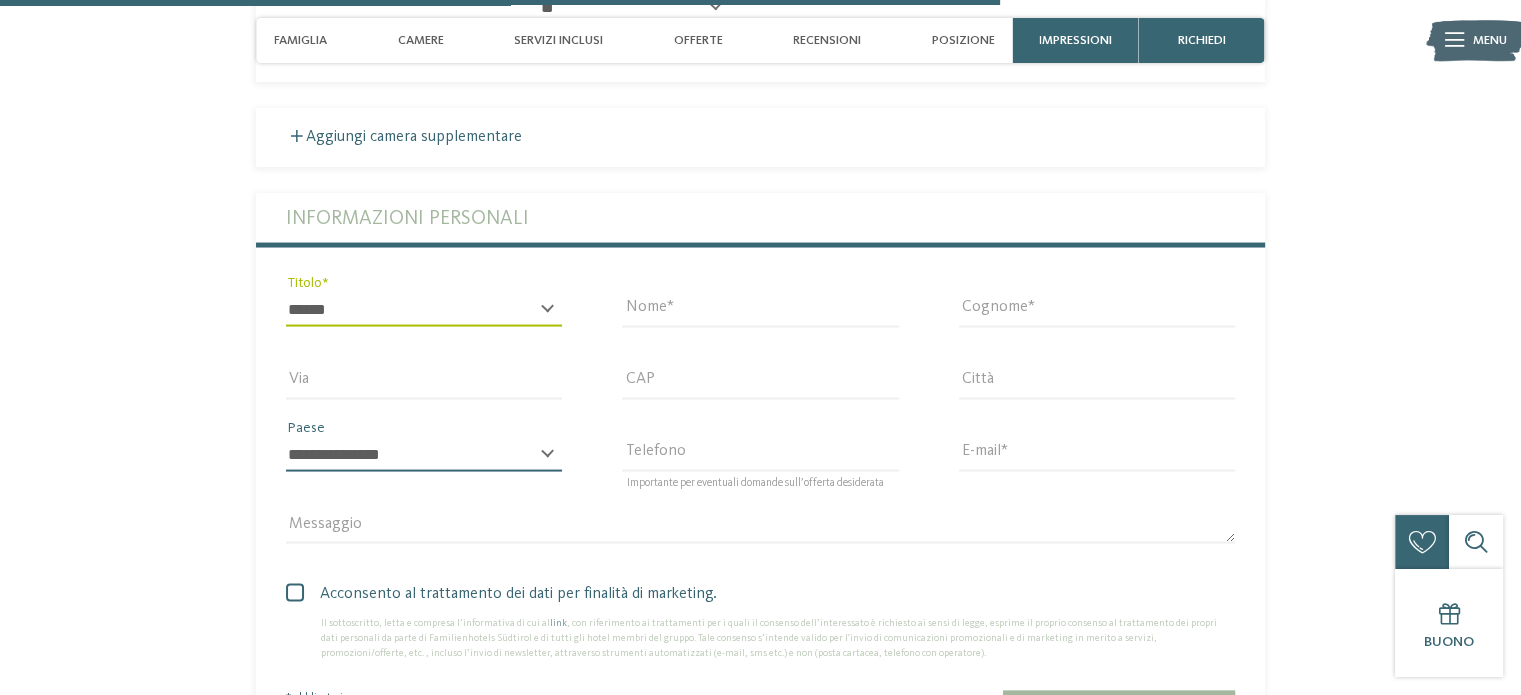 select on "**" 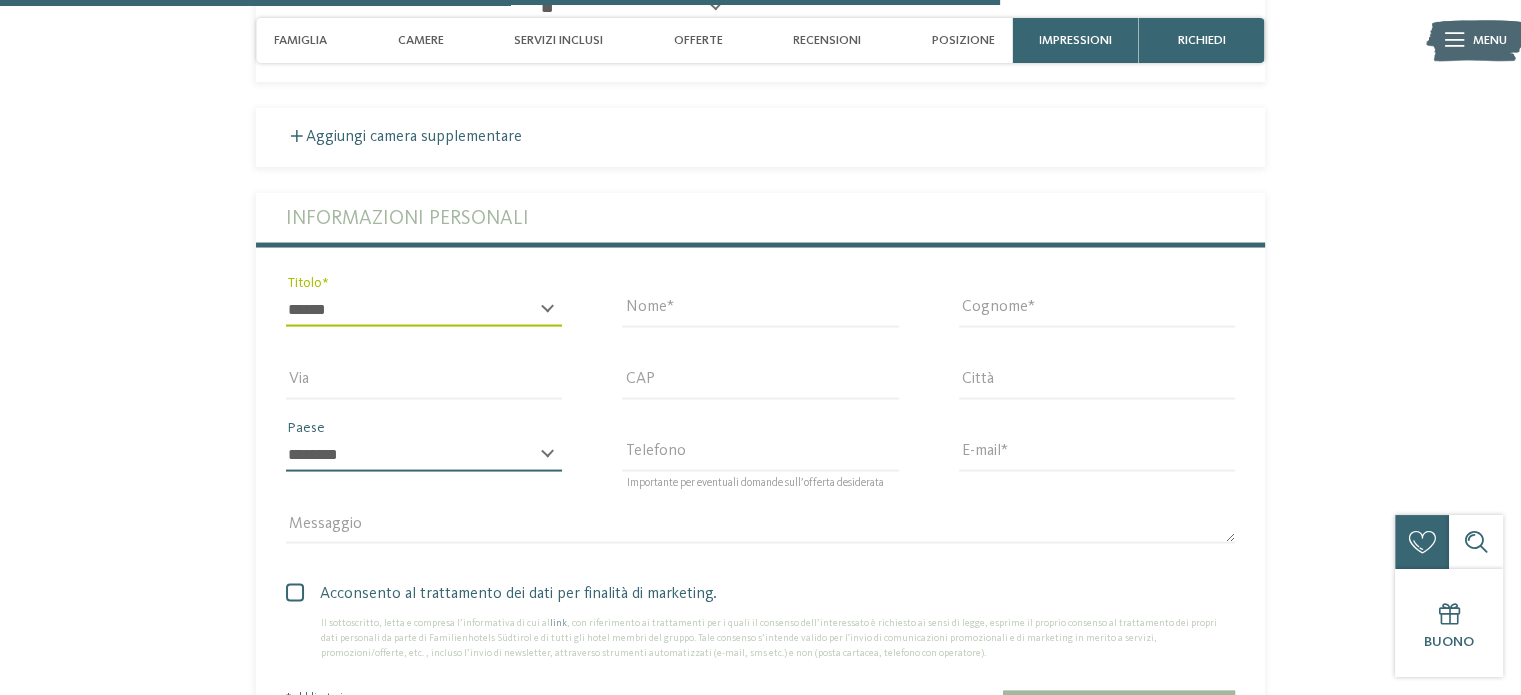 type on "**********" 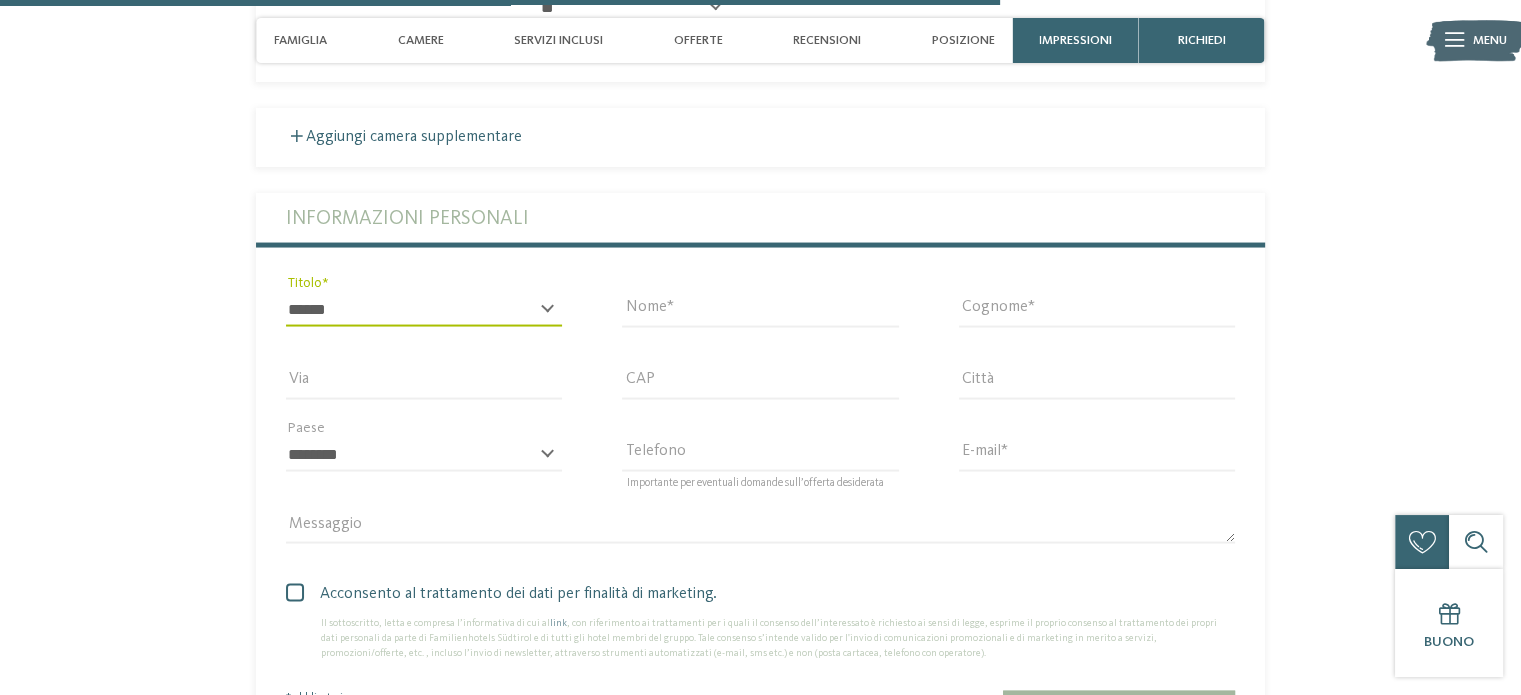 type on "**********" 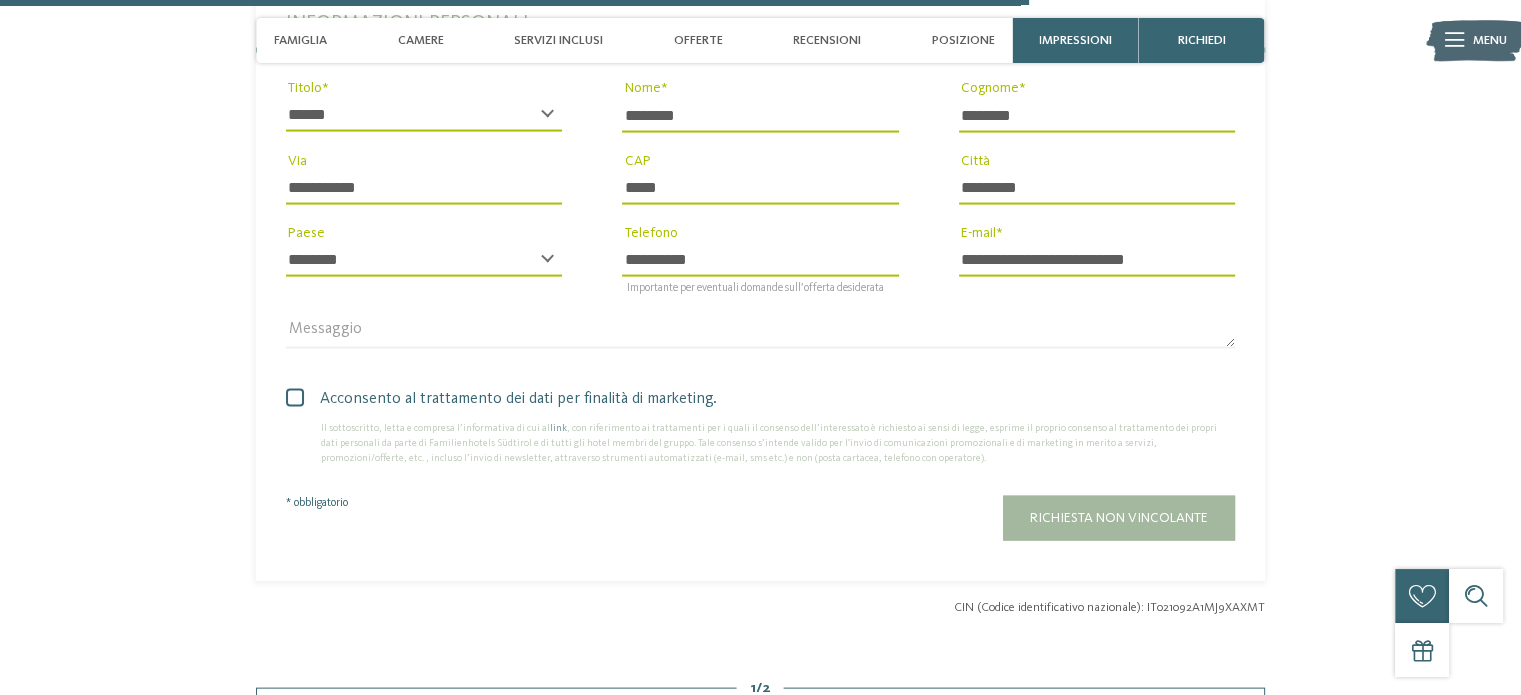 scroll, scrollTop: 4081, scrollLeft: 0, axis: vertical 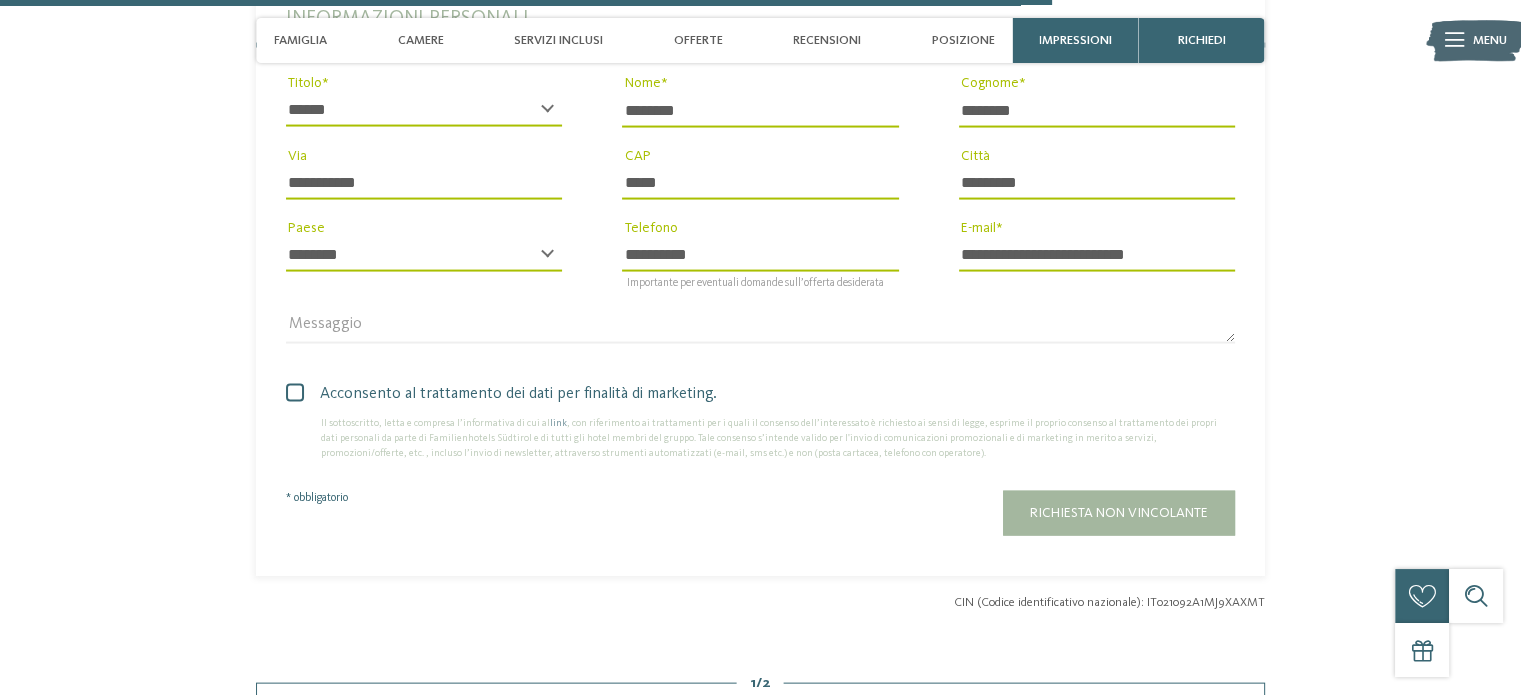 click at bounding box center (295, 393) 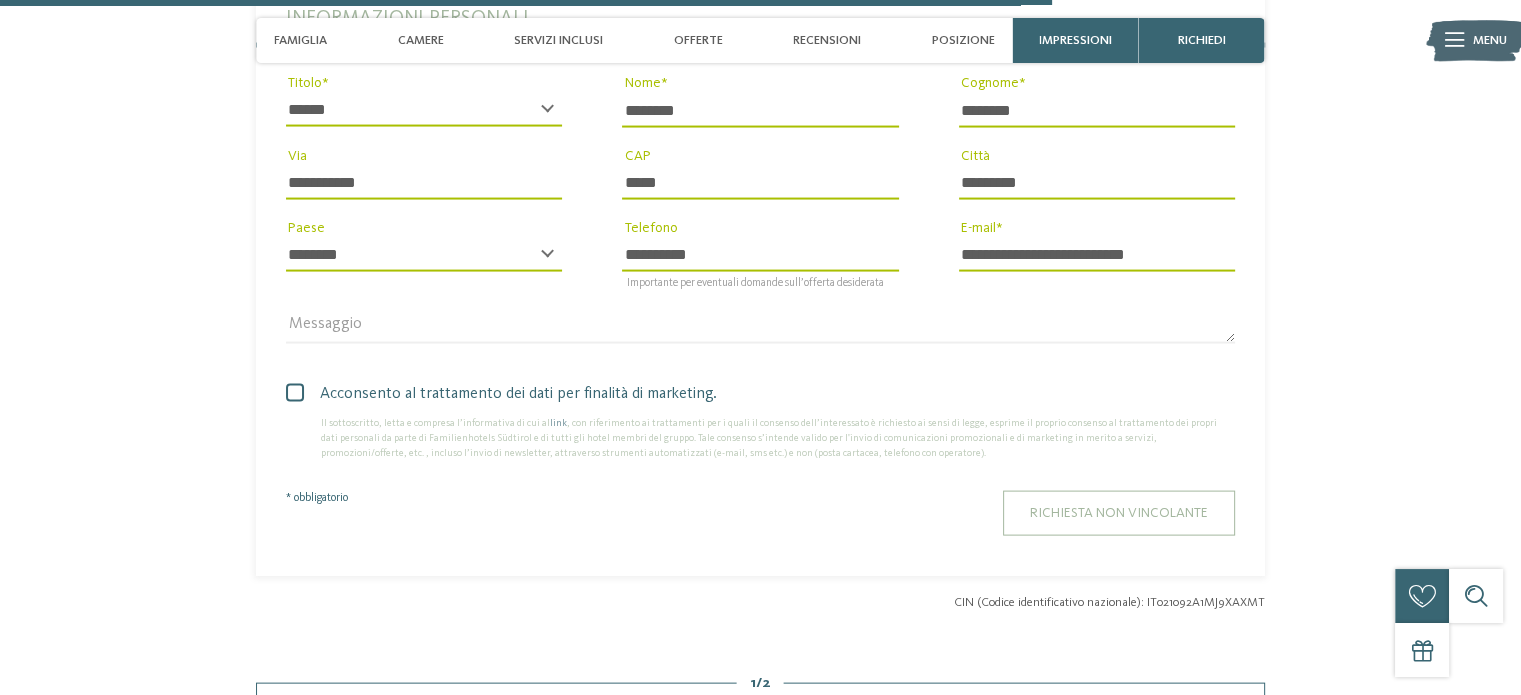 click on "Richiesta non vincolante" at bounding box center (1119, 513) 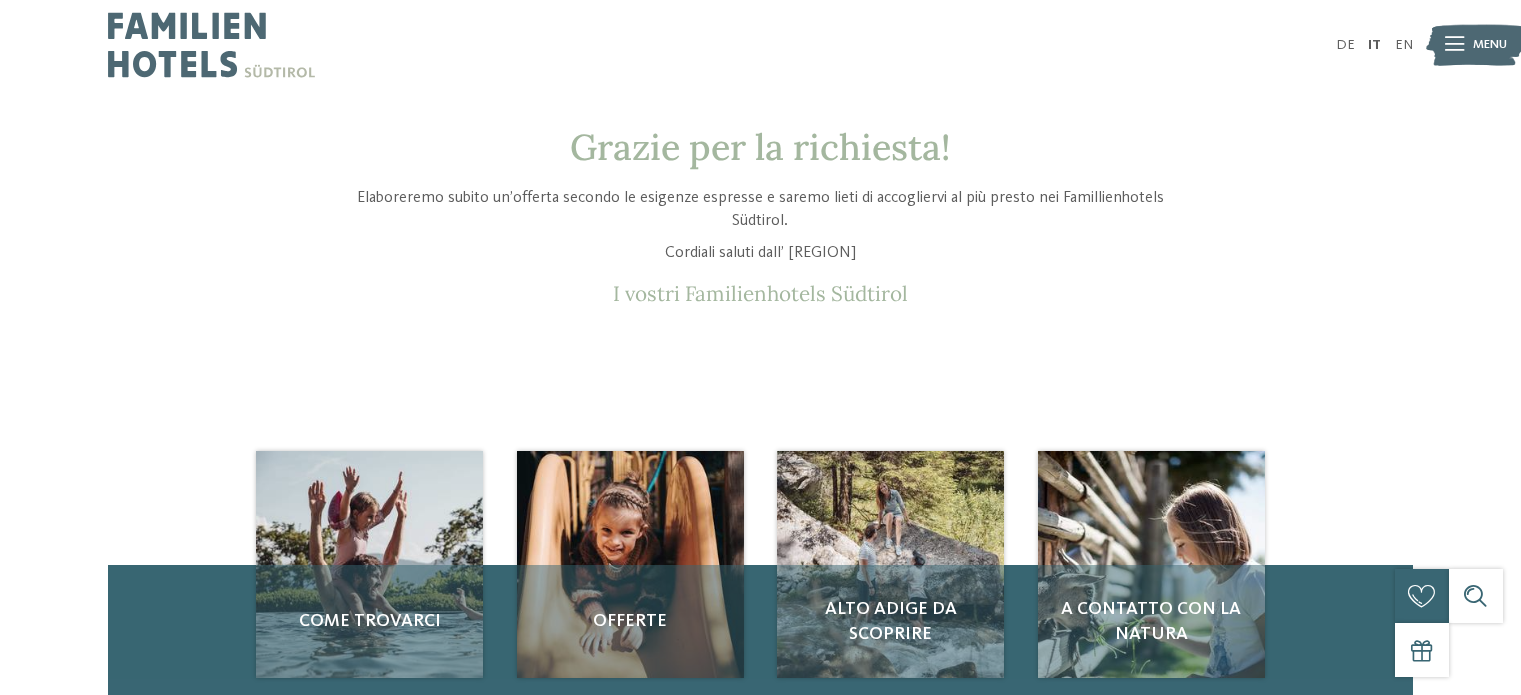 scroll, scrollTop: 0, scrollLeft: 0, axis: both 